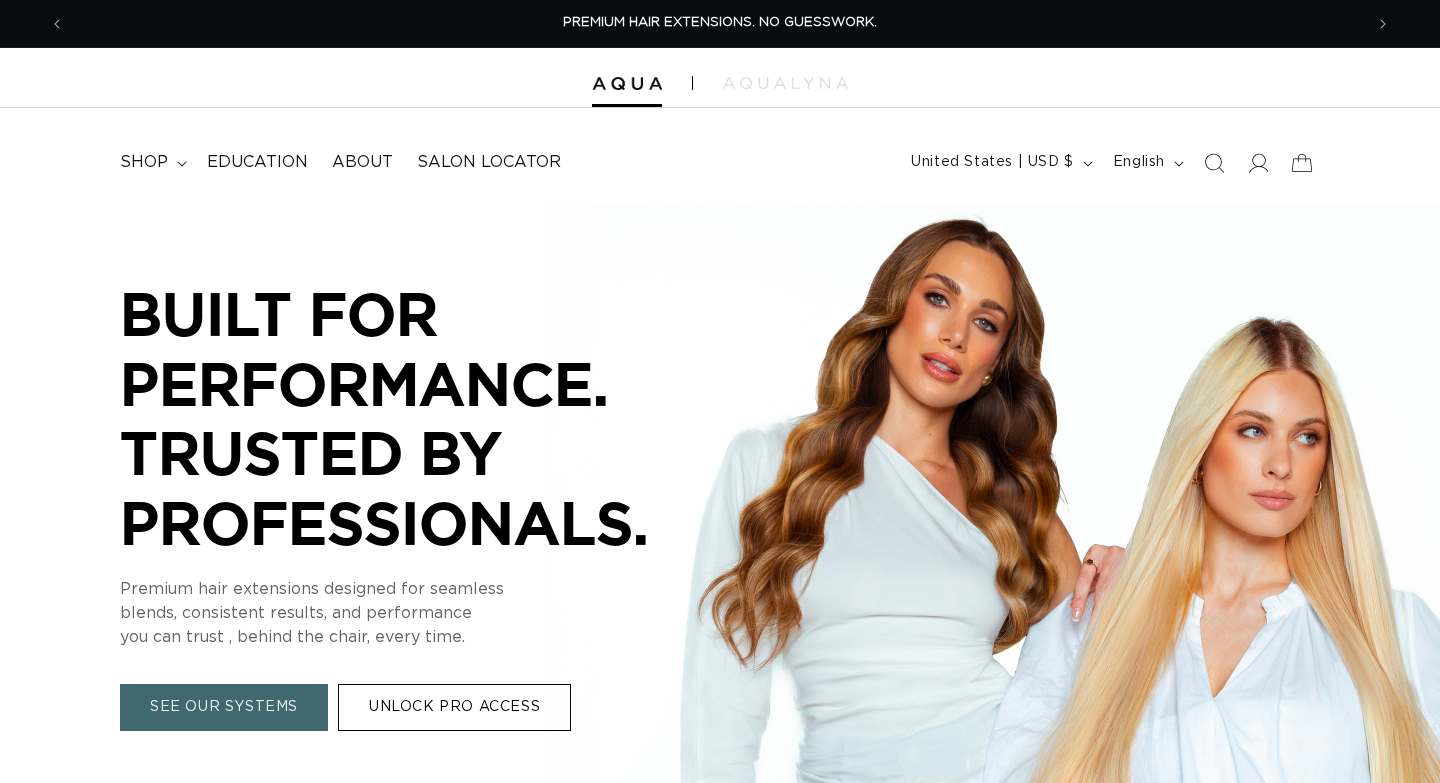 scroll, scrollTop: 131, scrollLeft: 0, axis: vertical 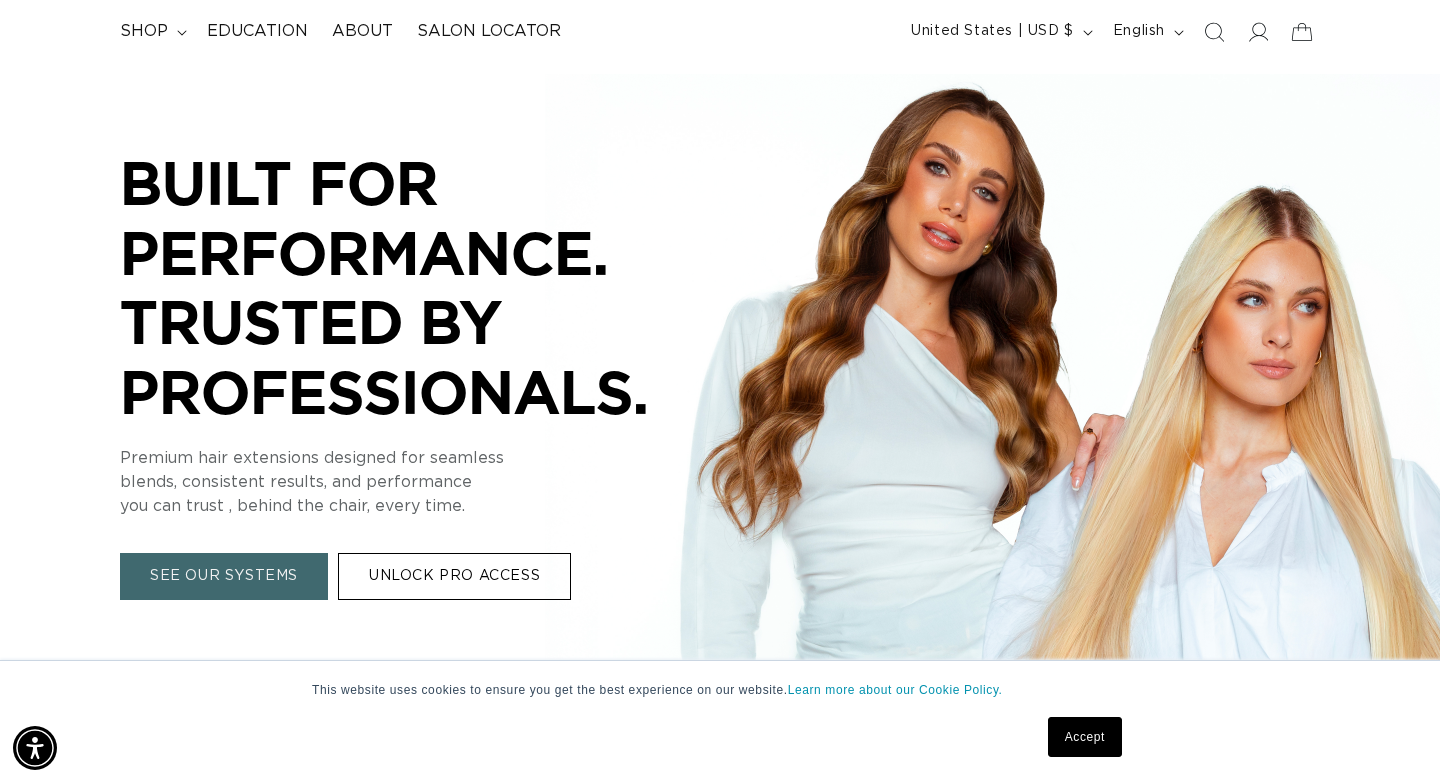 click on "Accept" at bounding box center (1085, 737) 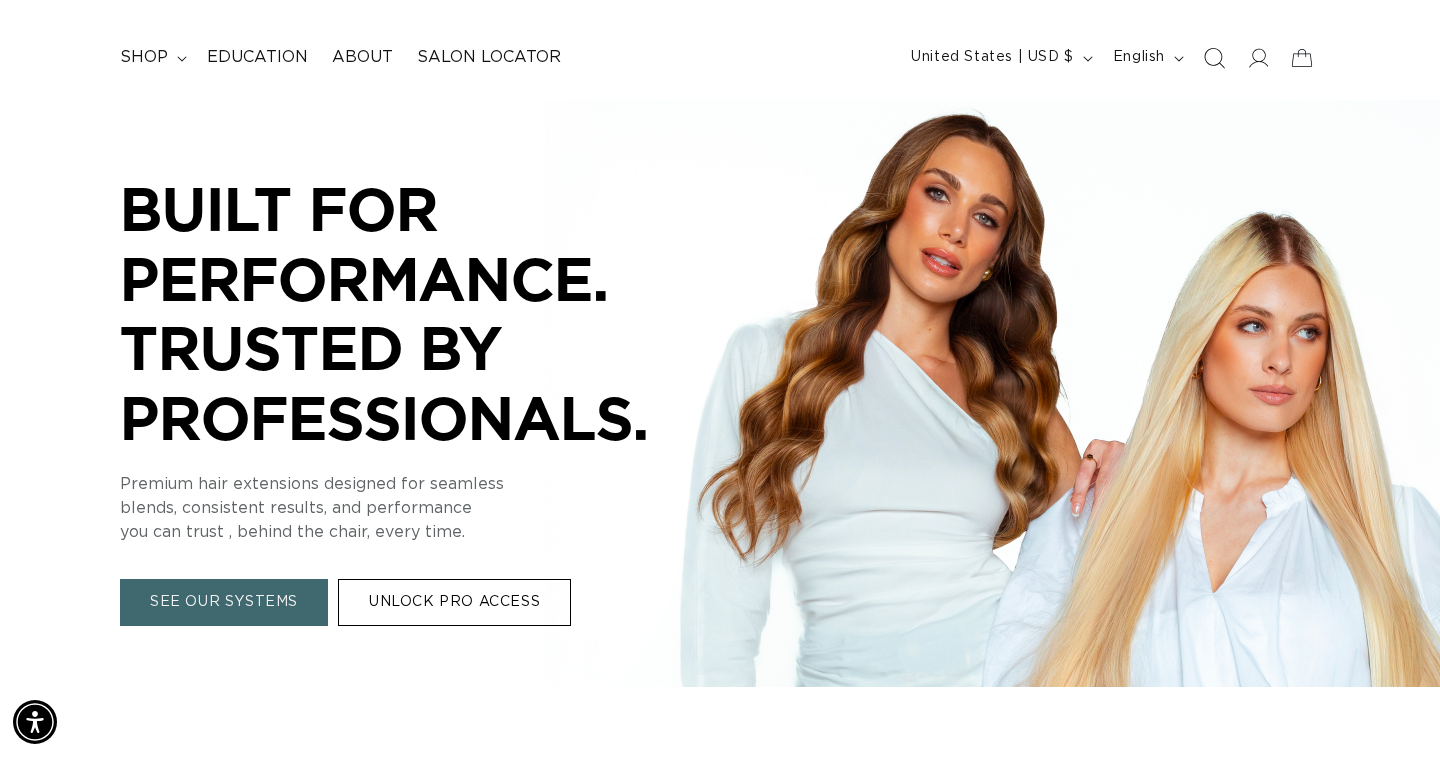 scroll, scrollTop: 0, scrollLeft: 1298, axis: horizontal 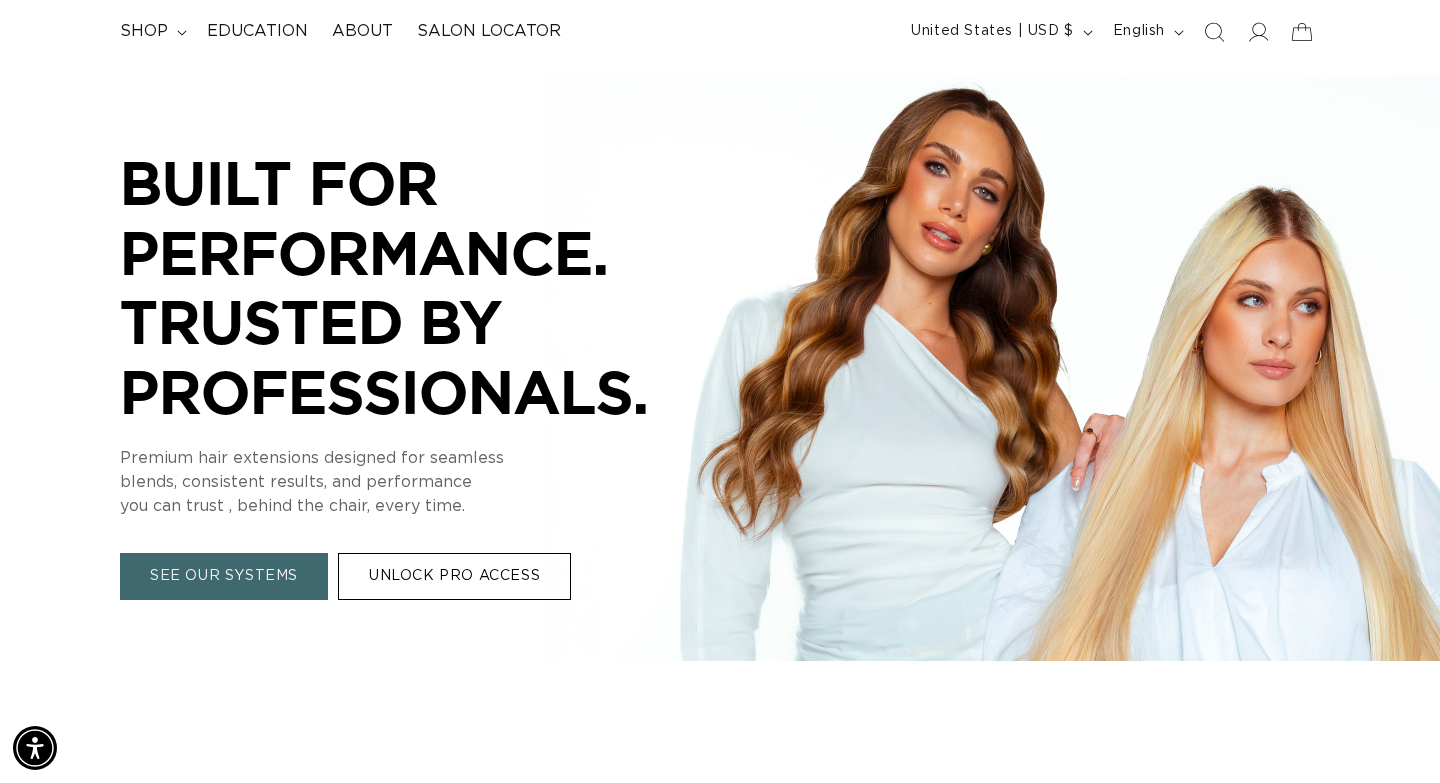 click on "BUILT FOR PERFORMANCE. TRUSTED BY PROFESSIONALS.
BUILT FOR  PERFORMANCE. TRUSTED BY    PROFESSIONALS.
Premium hair extensions designed for seamless  blends, consistent results, and performance  you can trust , behind the chair, every time.
SEE OUR SYSTEMS UNLOCK PRO ACCESS" at bounding box center [720, 374] 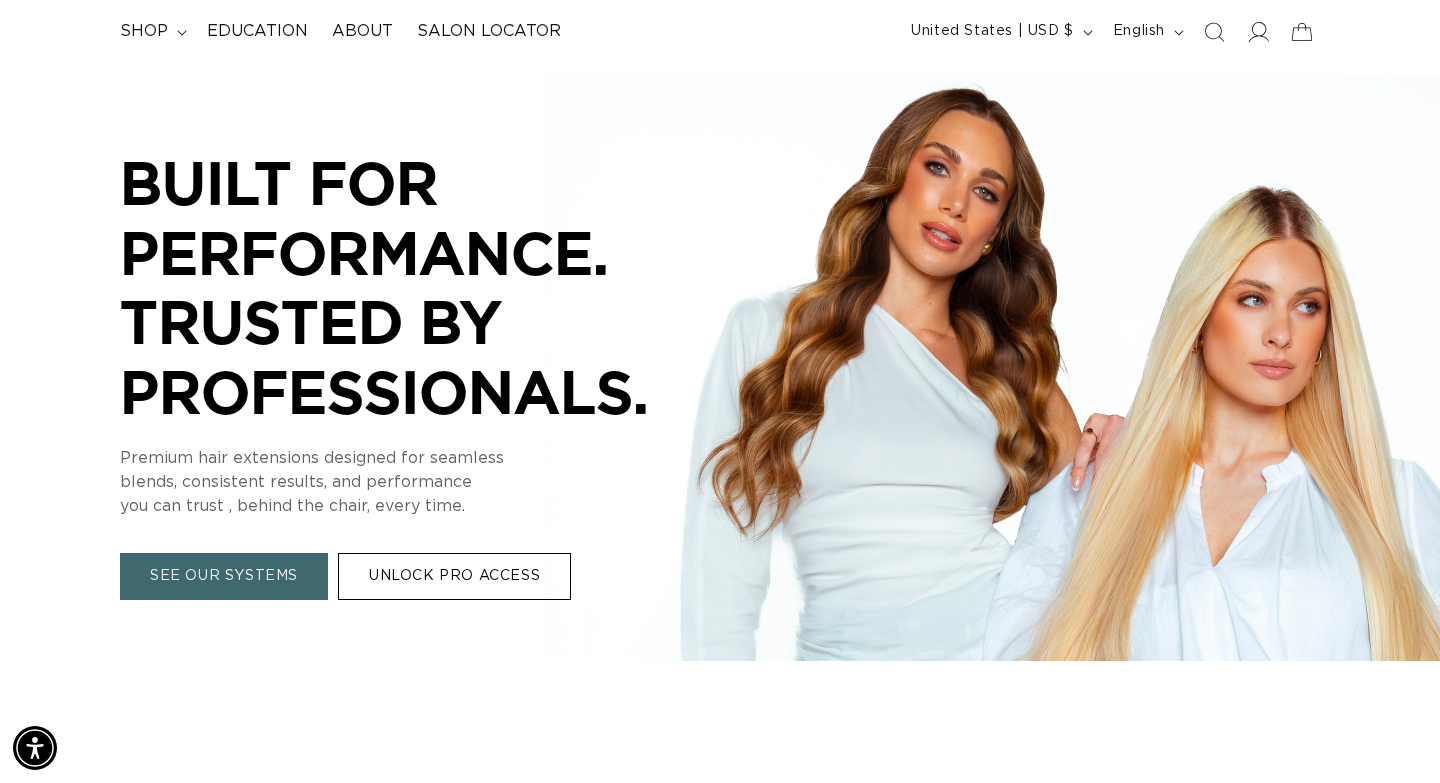 click 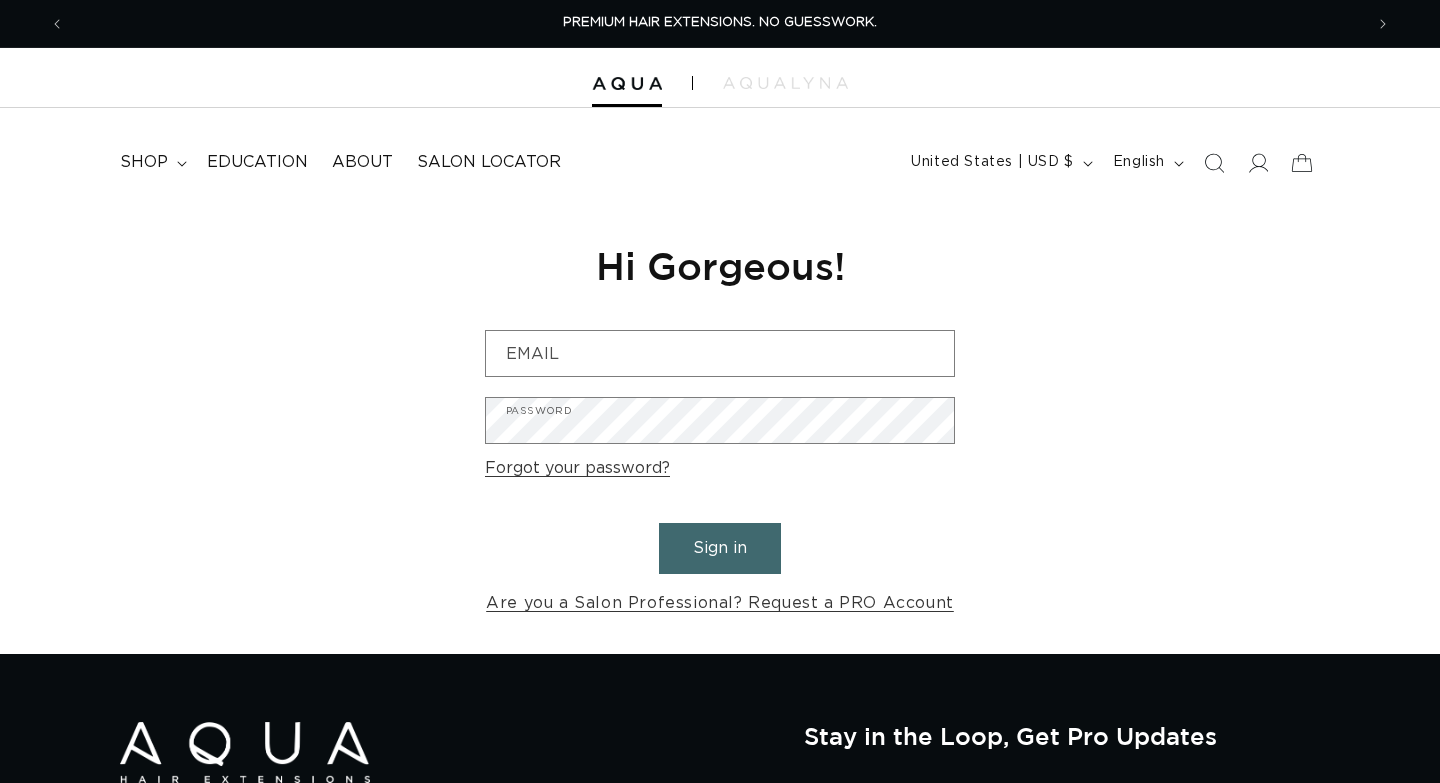 scroll, scrollTop: 0, scrollLeft: 0, axis: both 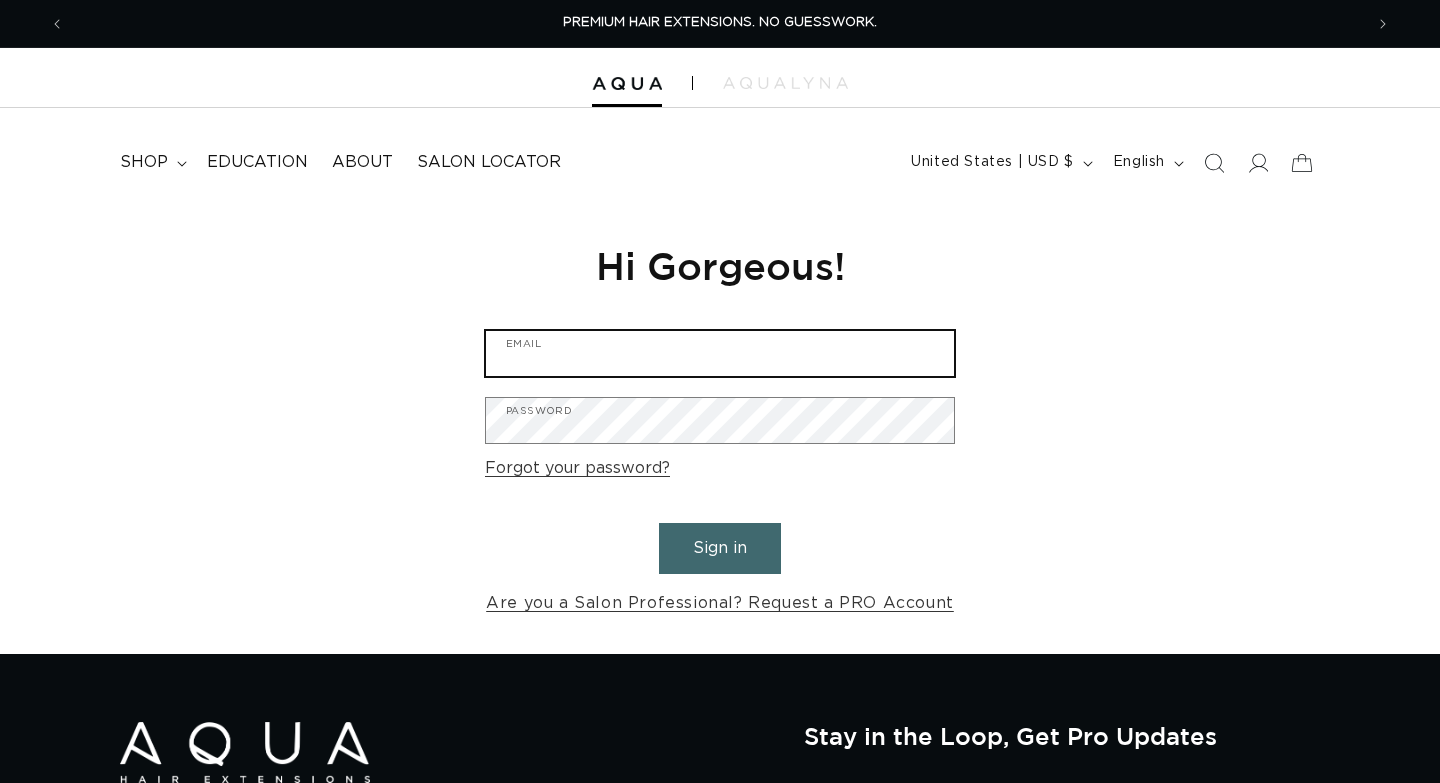 click on "Email" at bounding box center [720, 353] 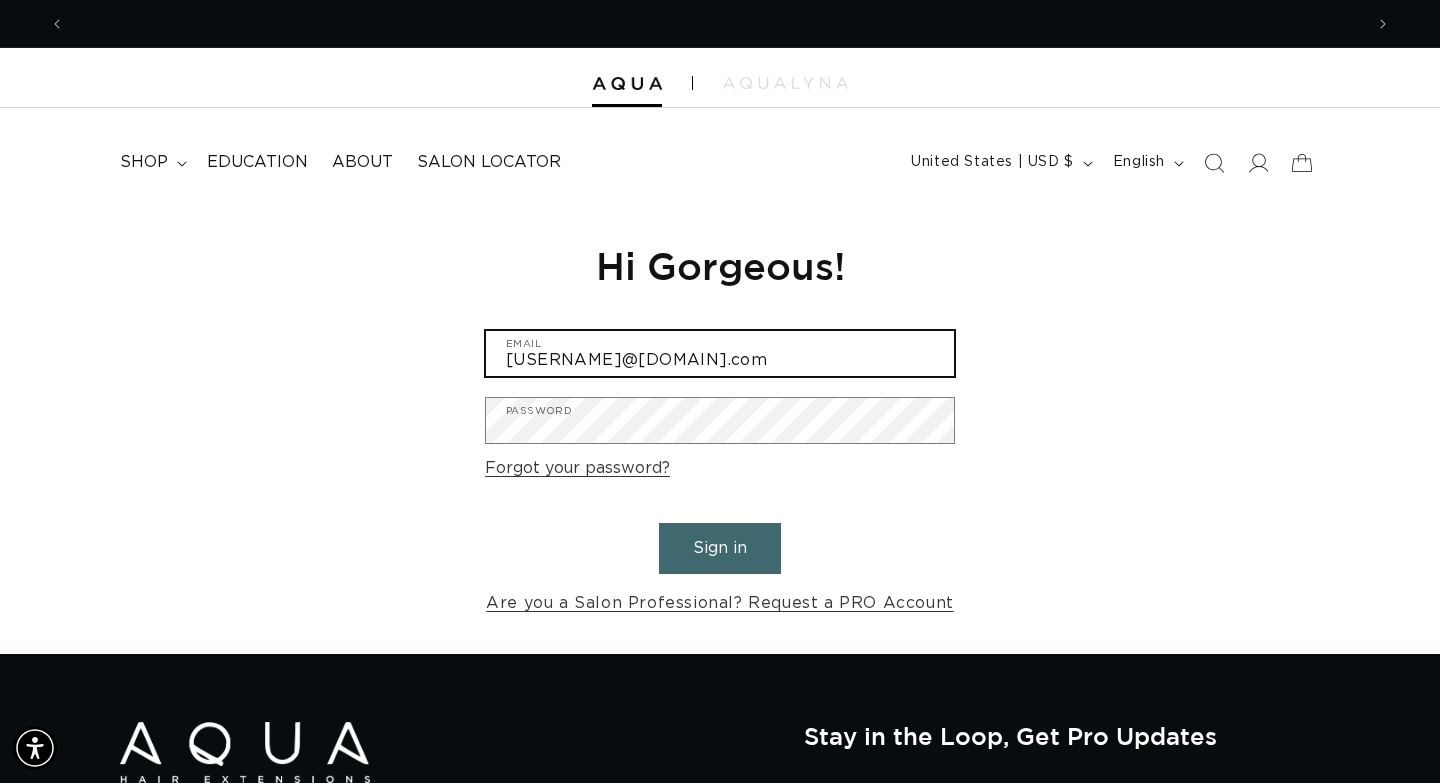 scroll, scrollTop: 0, scrollLeft: 1298, axis: horizontal 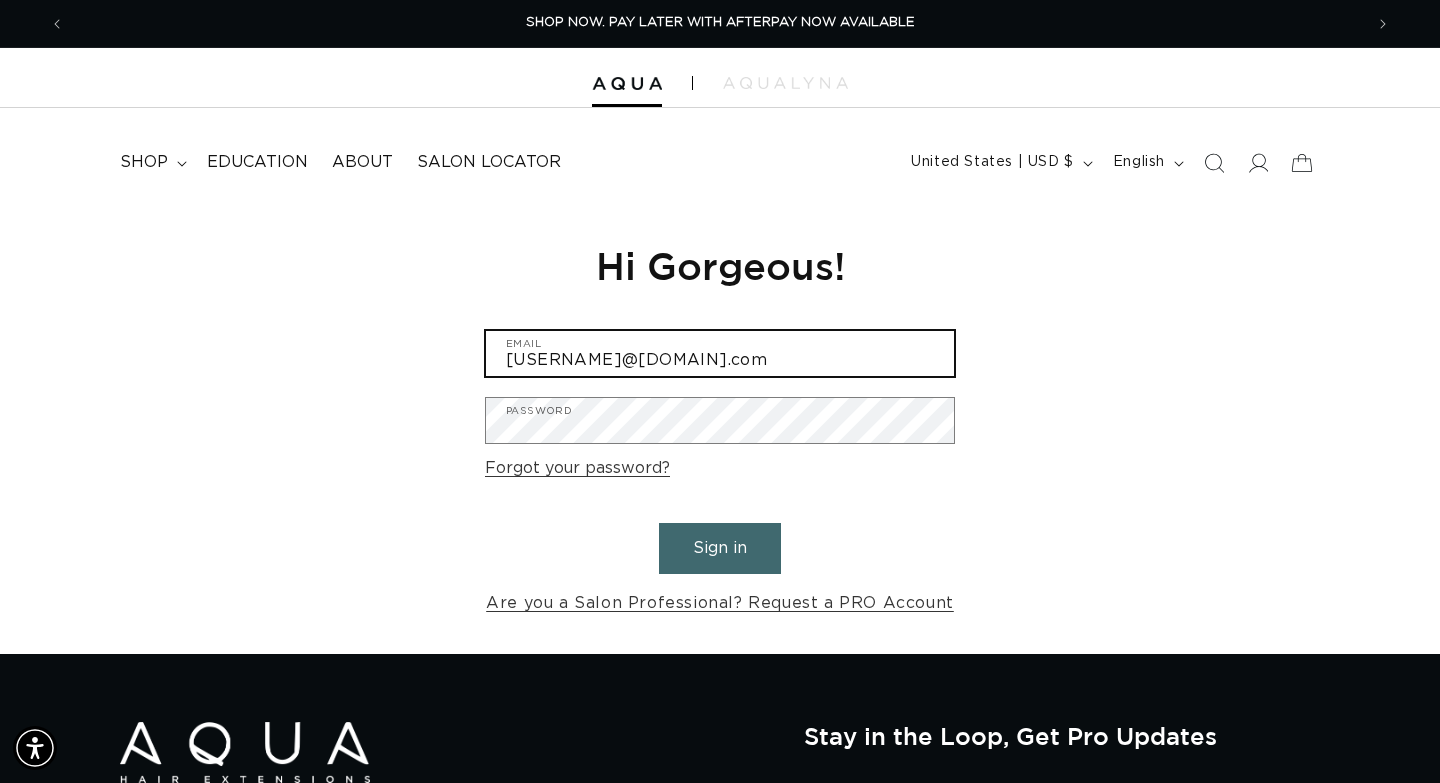 type on "ashleycleaver02@gmail.com" 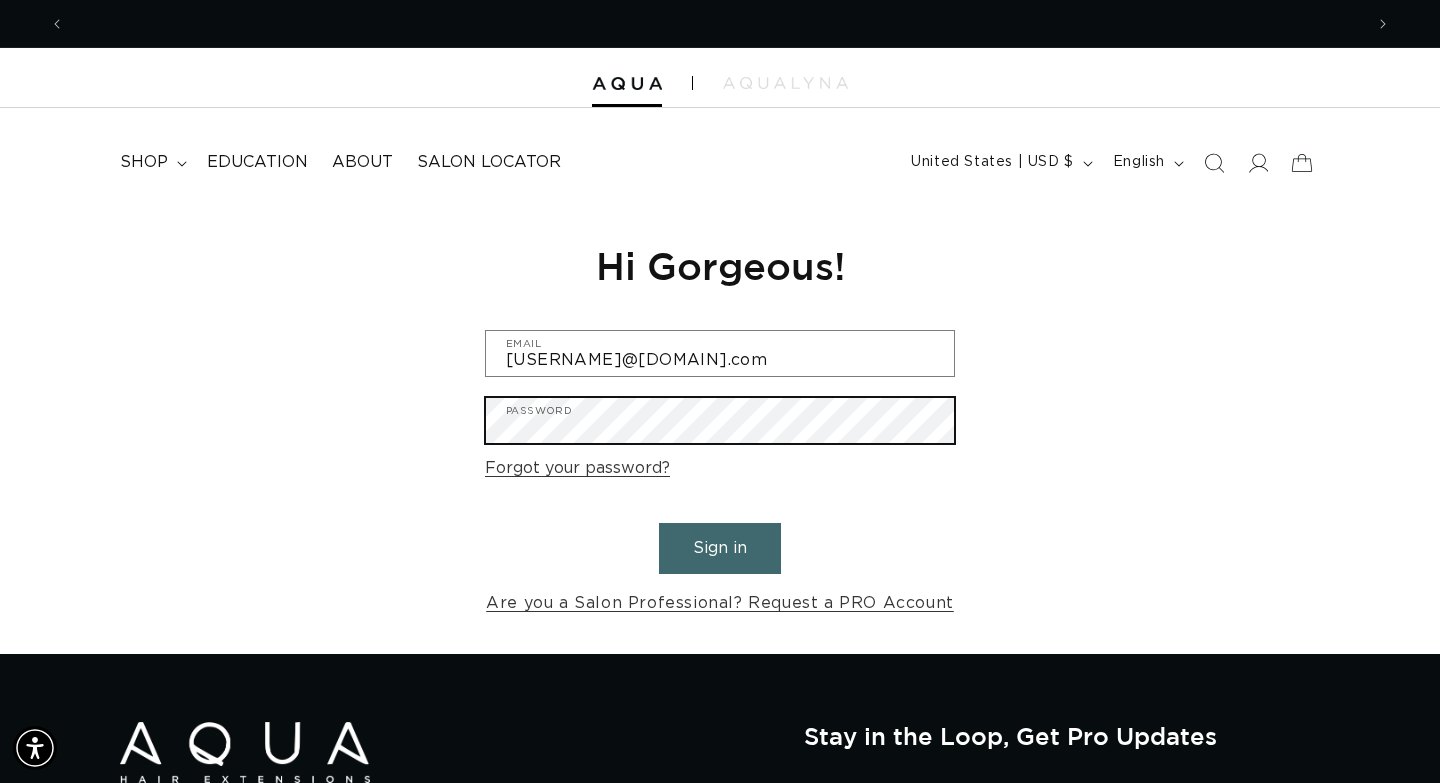 scroll, scrollTop: 0, scrollLeft: 1298, axis: horizontal 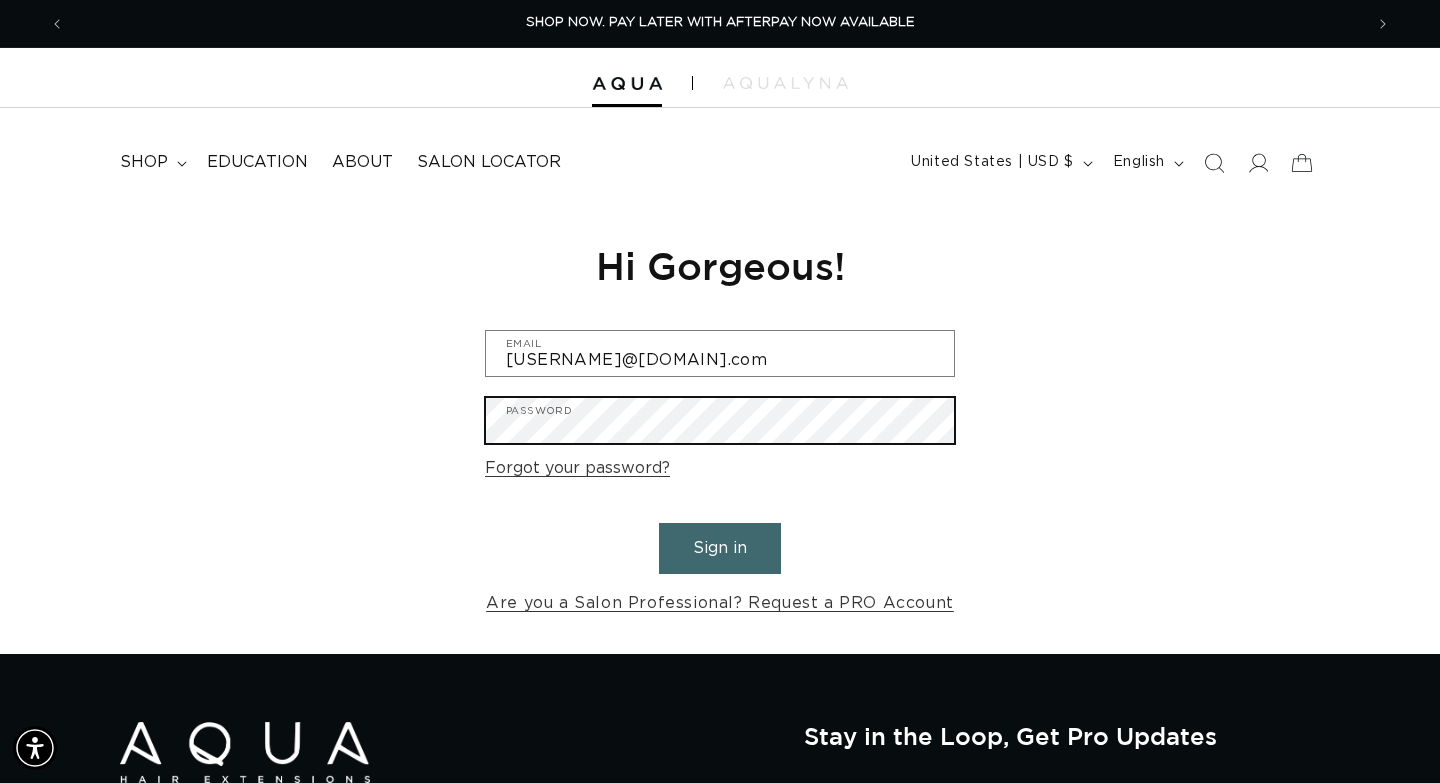 click on "Sign in" at bounding box center [720, 548] 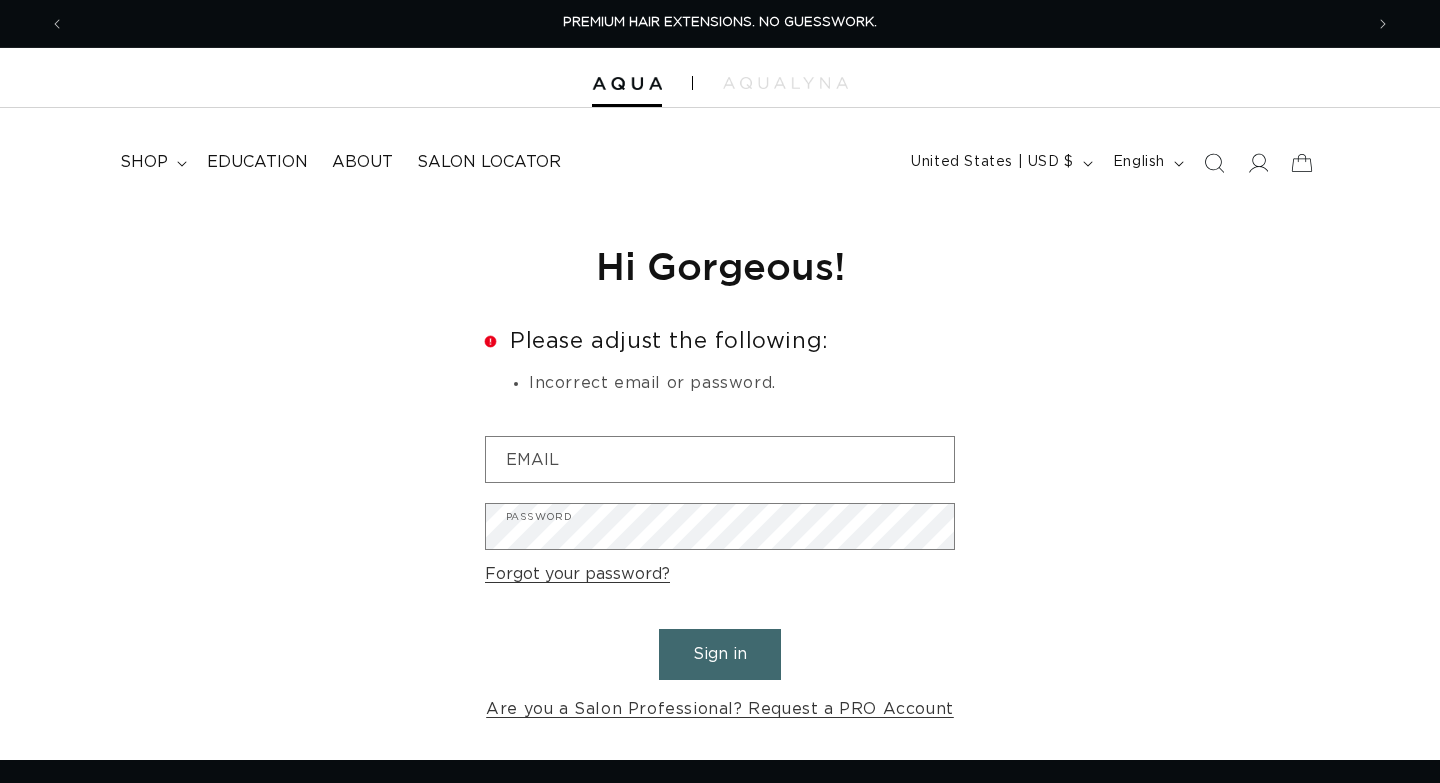 scroll, scrollTop: 0, scrollLeft: 0, axis: both 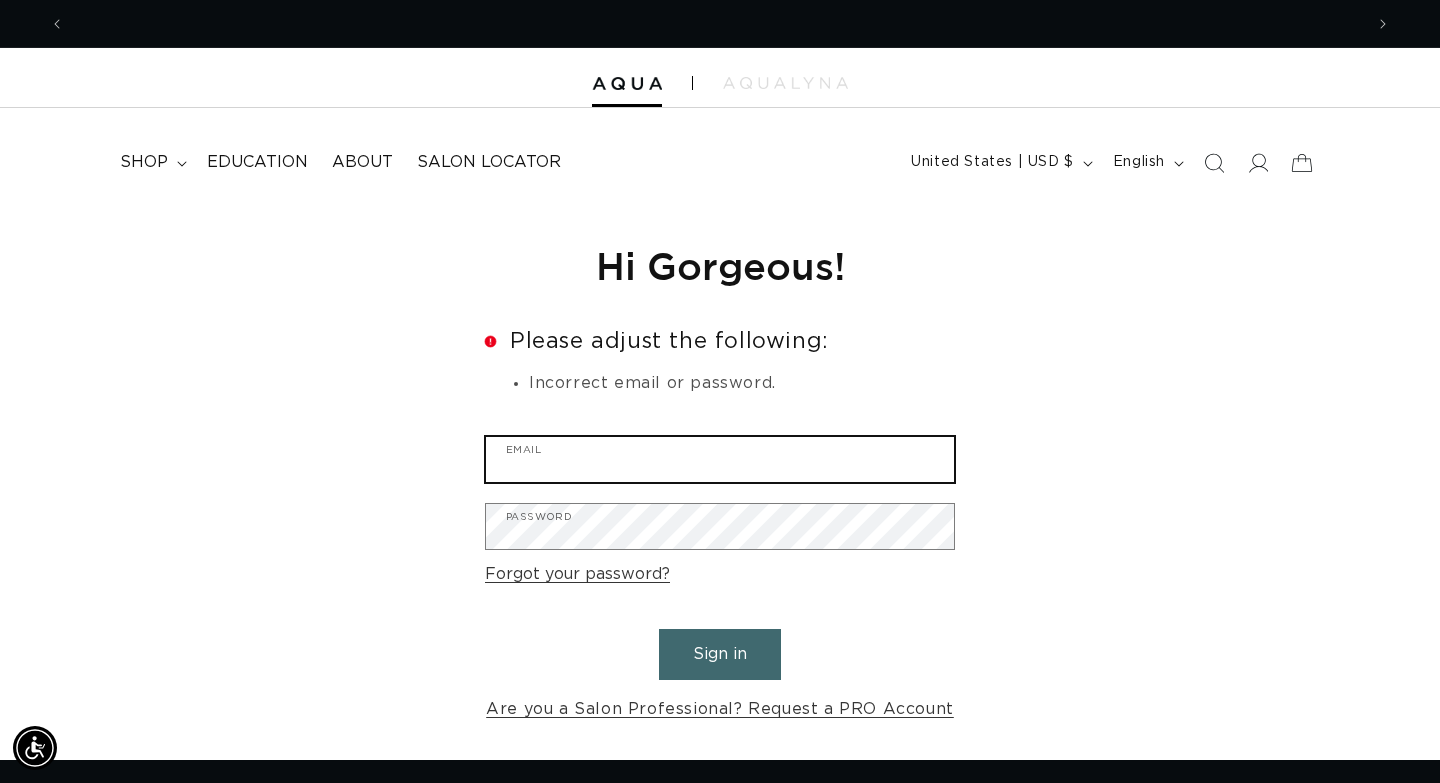drag, startPoint x: 679, startPoint y: 454, endPoint x: 692, endPoint y: 463, distance: 15.811388 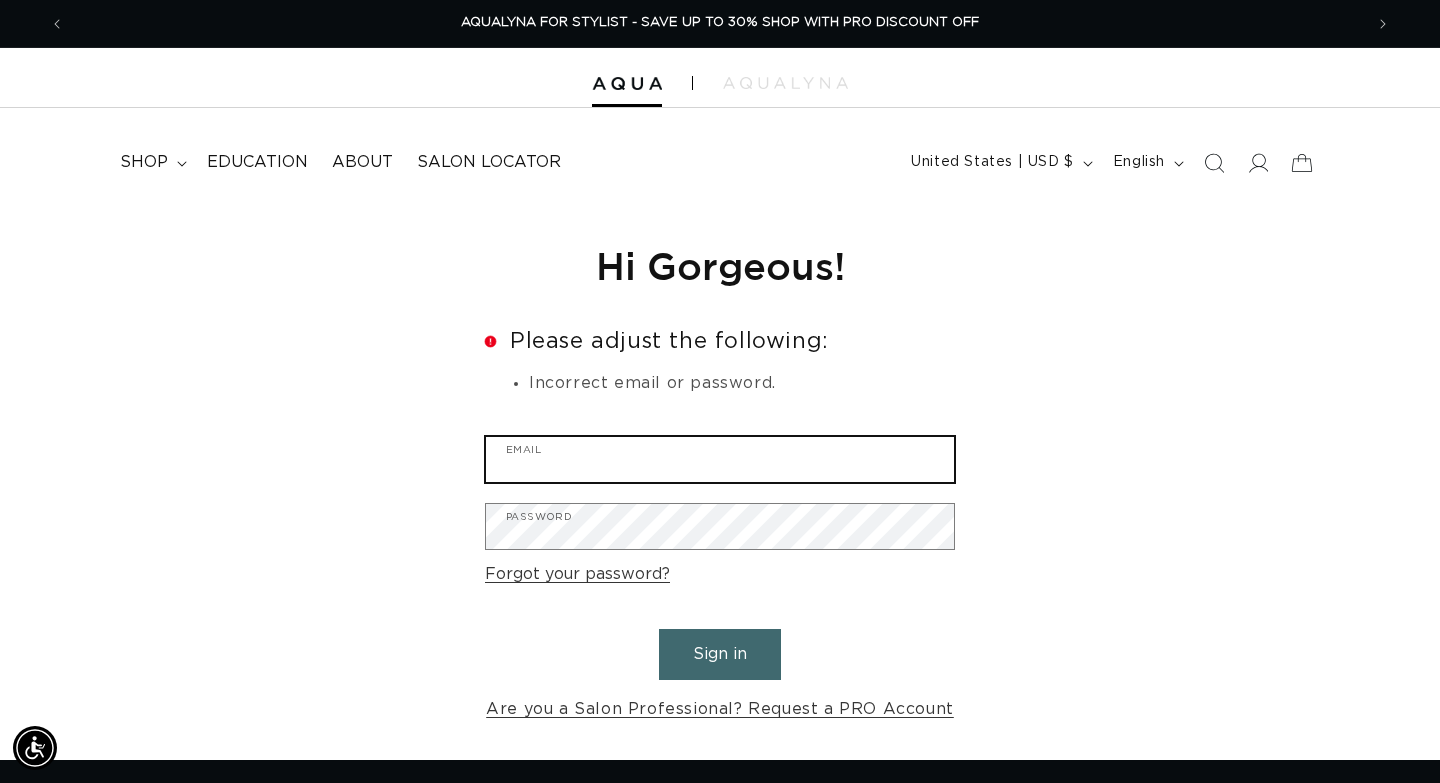 click on "Email" at bounding box center (720, 459) 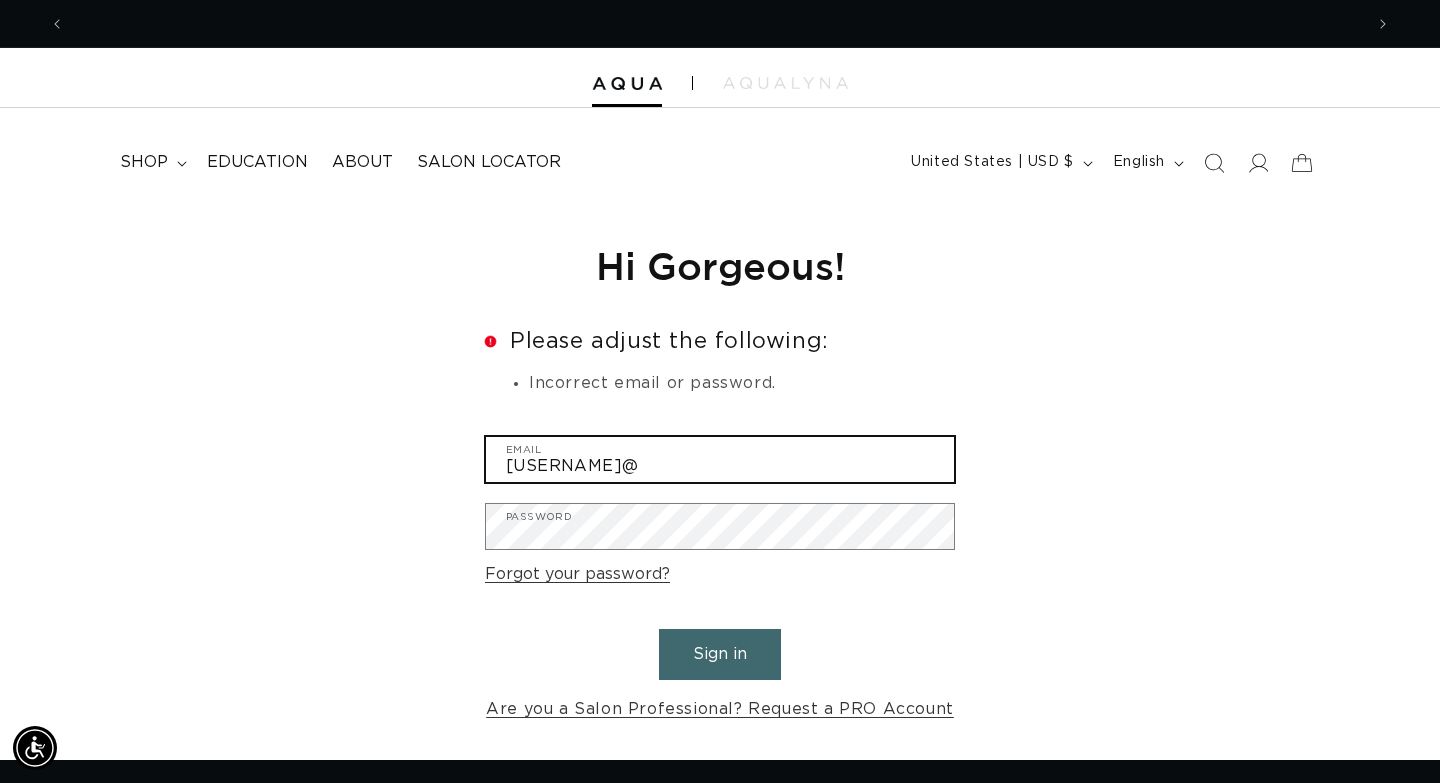 scroll, scrollTop: 0, scrollLeft: 1298, axis: horizontal 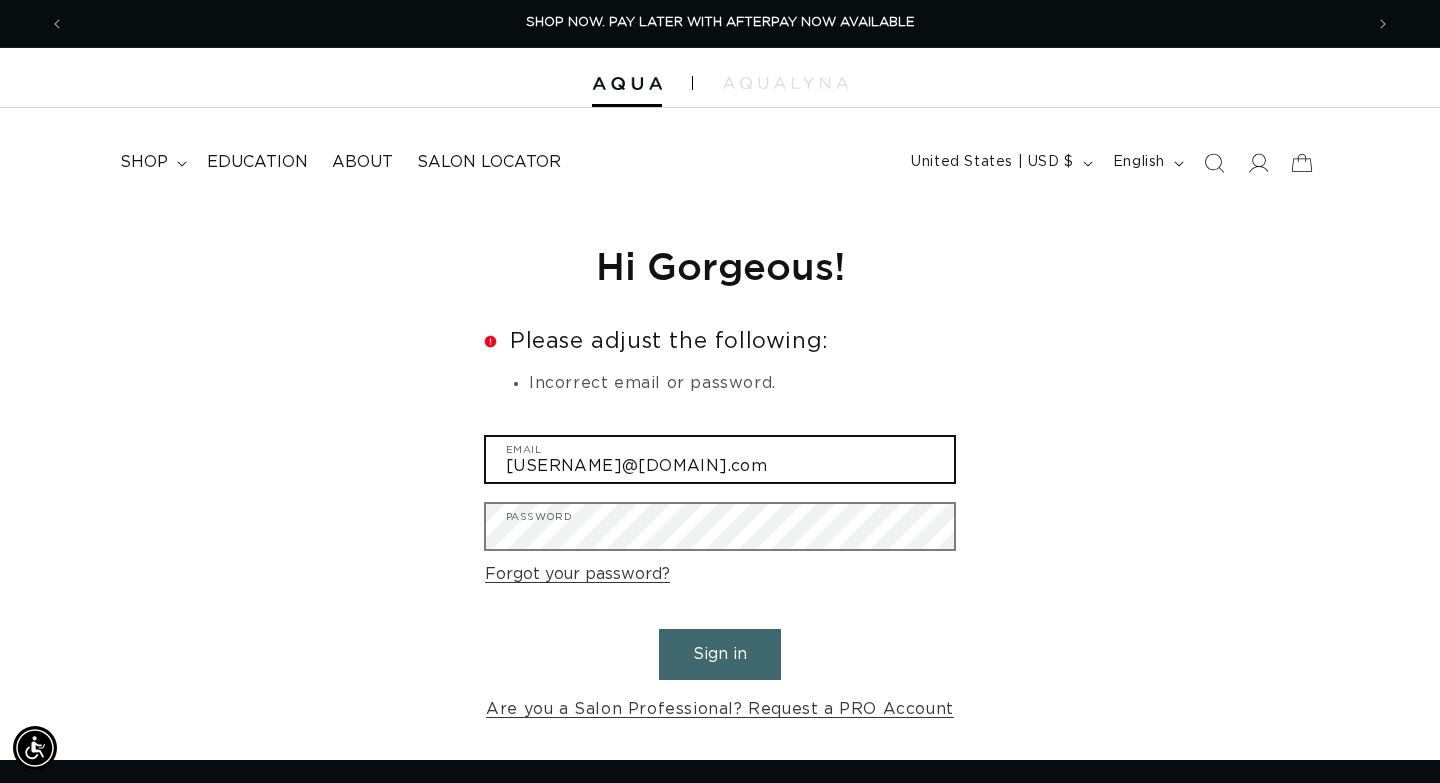 type on "ashleycleaver02@gmail.com" 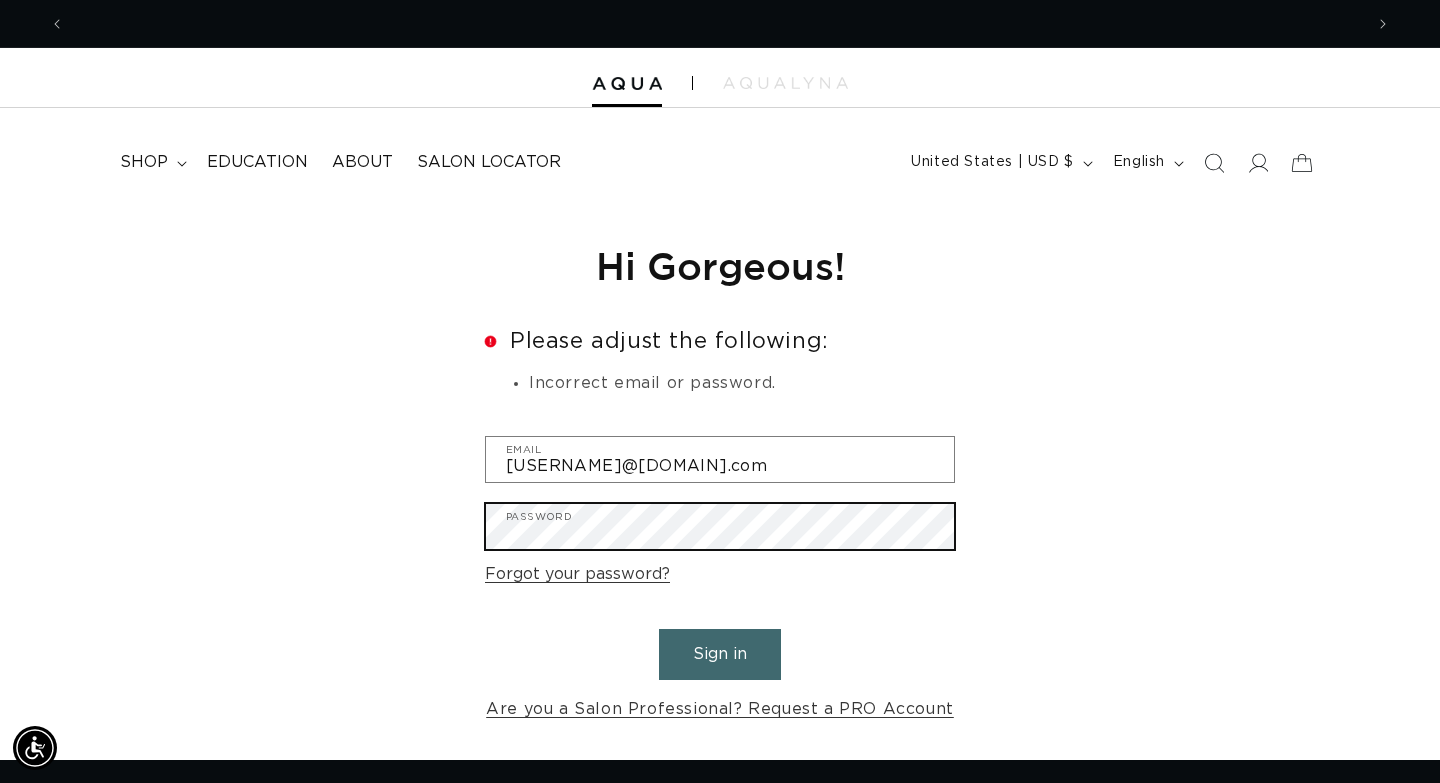 scroll, scrollTop: 0, scrollLeft: 0, axis: both 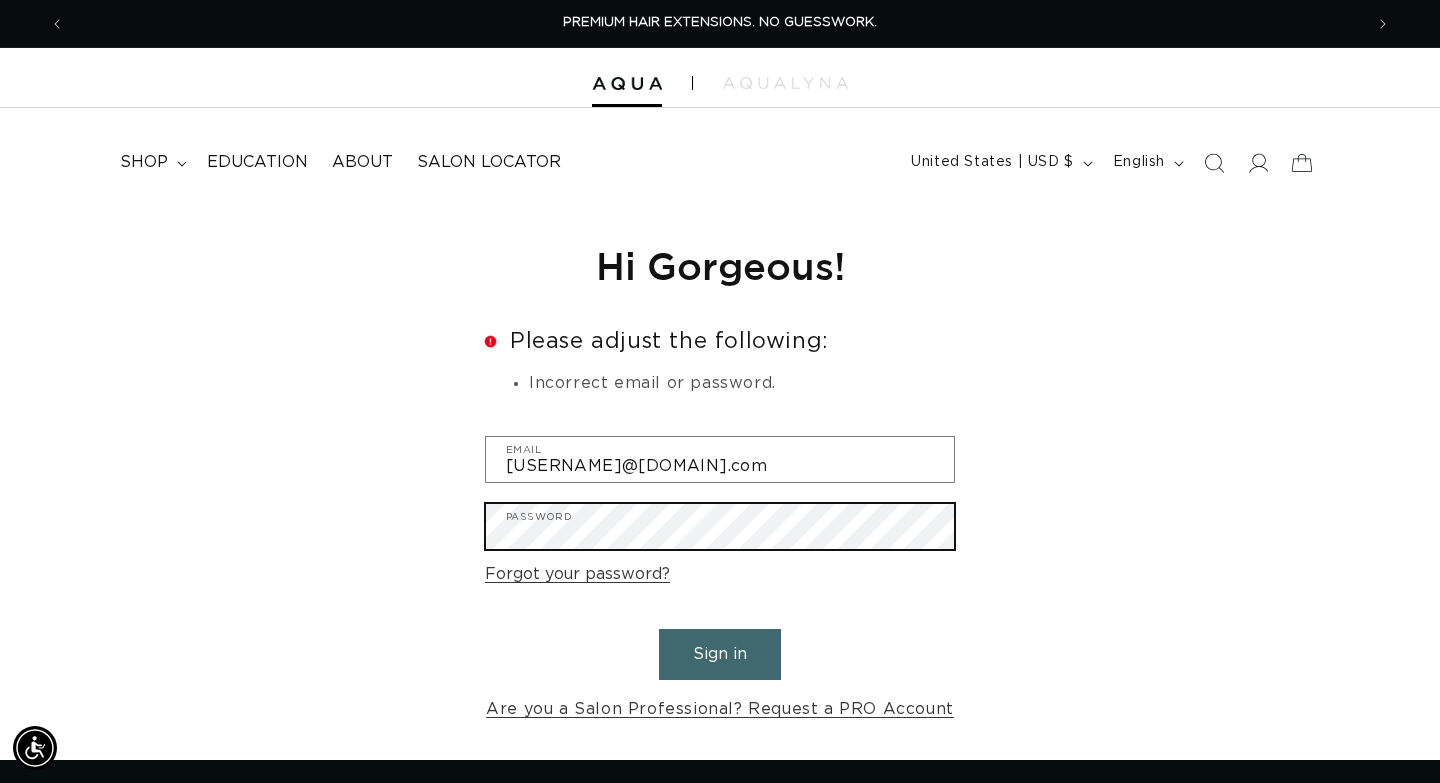 click on "Sign in" at bounding box center [720, 654] 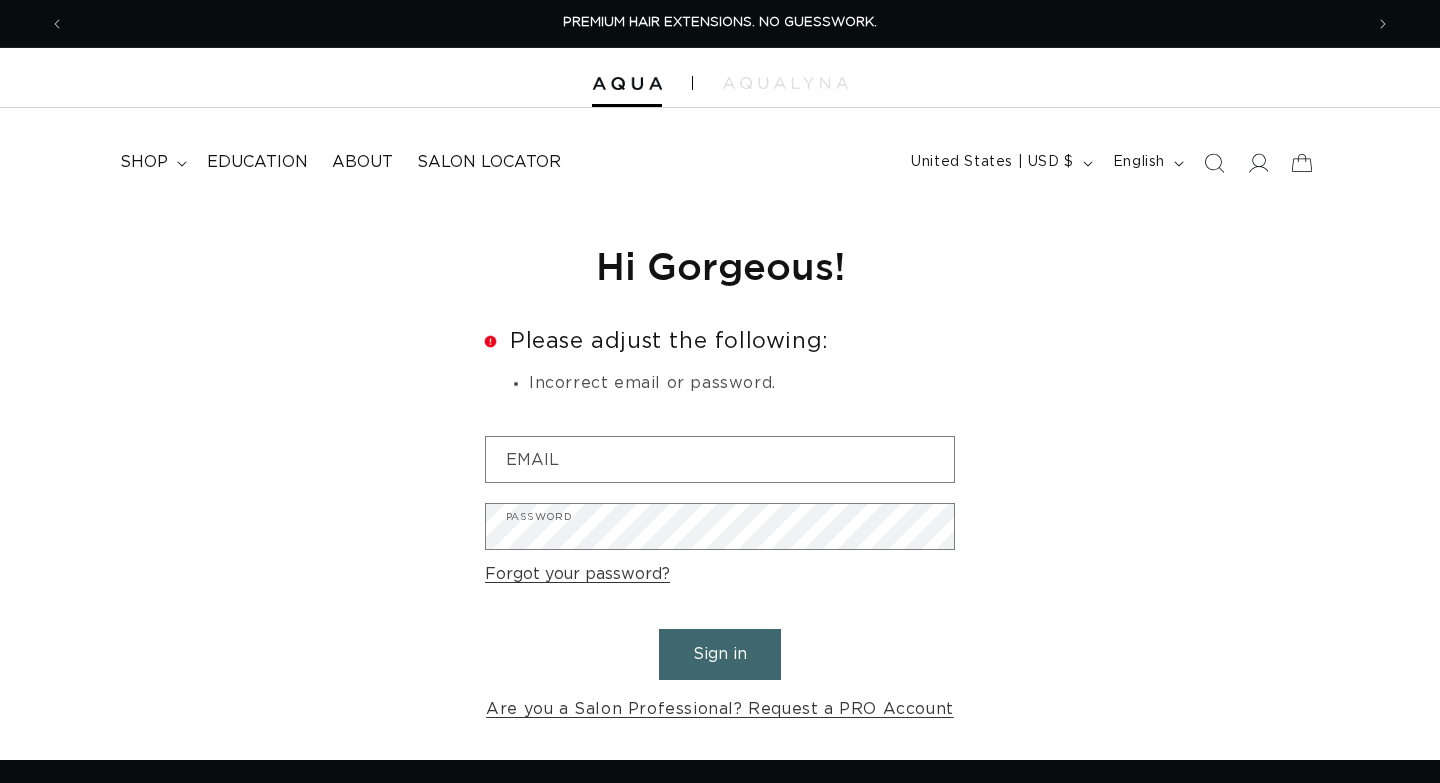 scroll, scrollTop: 0, scrollLeft: 0, axis: both 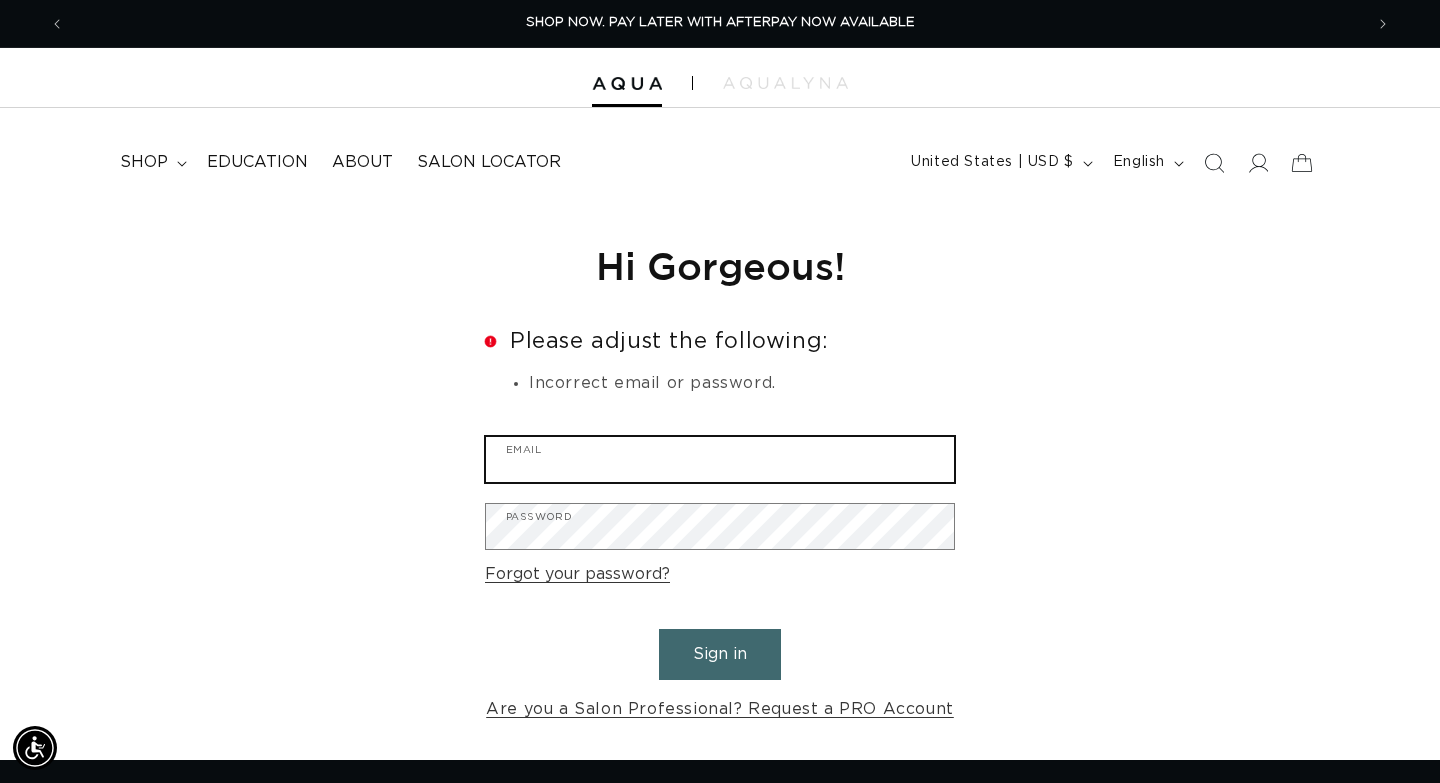 click on "Email" at bounding box center (720, 459) 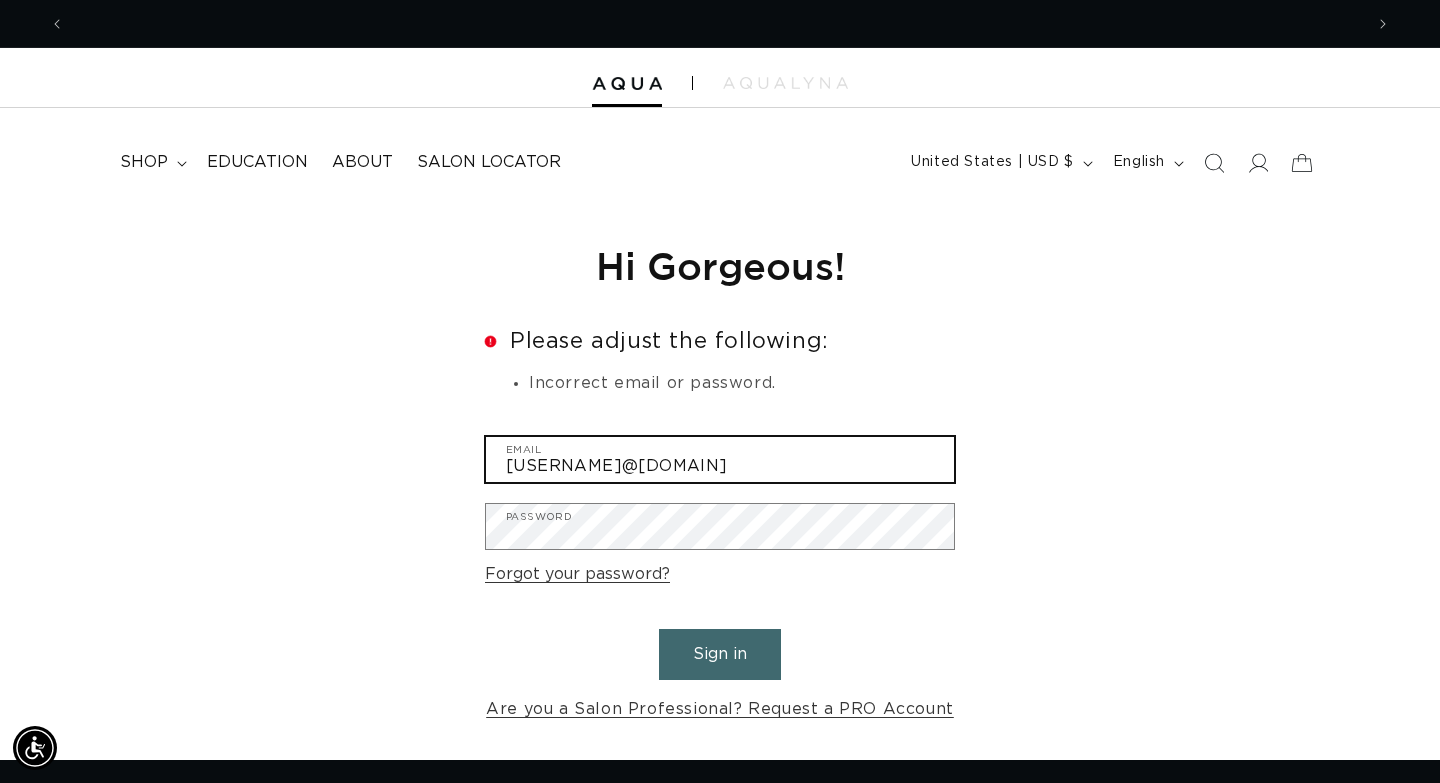 scroll, scrollTop: 0, scrollLeft: 0, axis: both 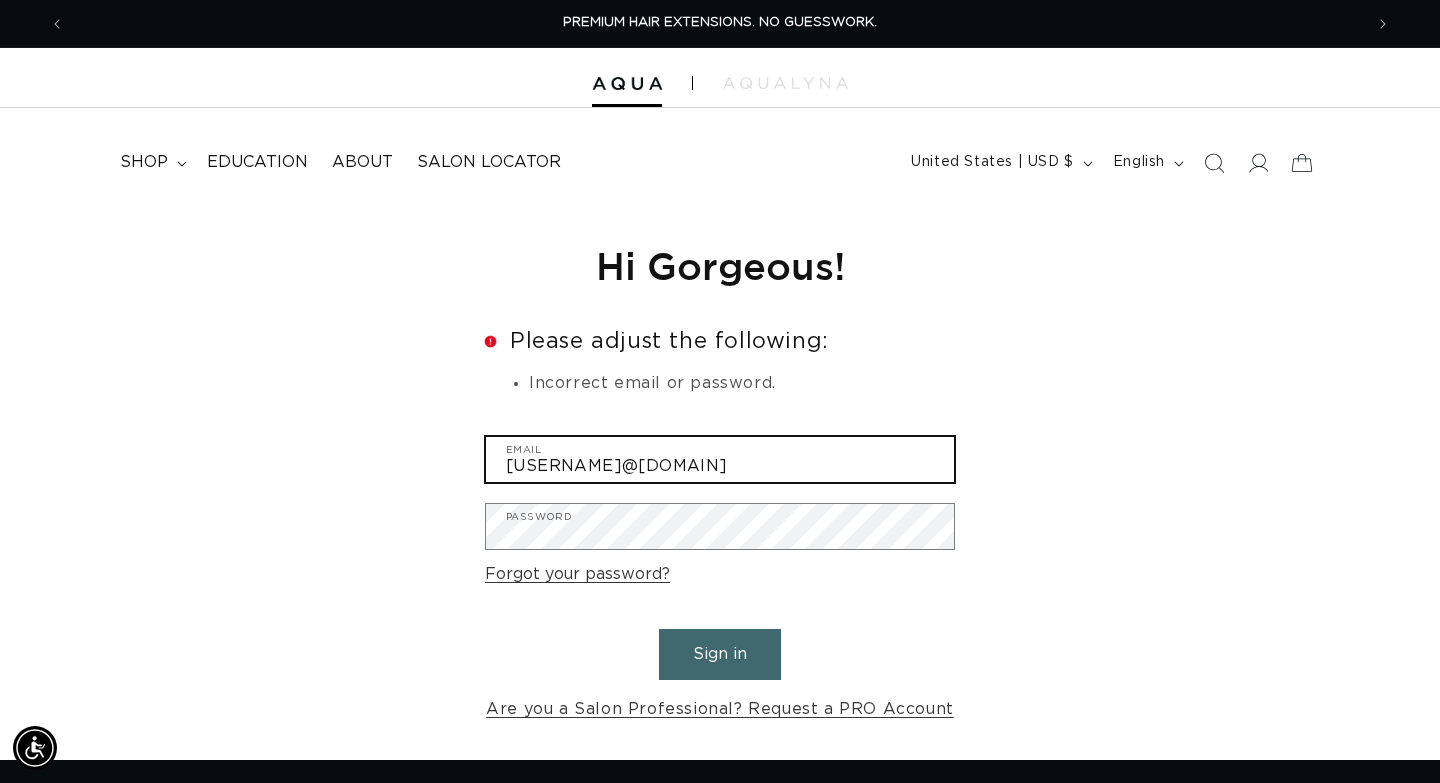 type on "ashleycleaver2@gmail.com" 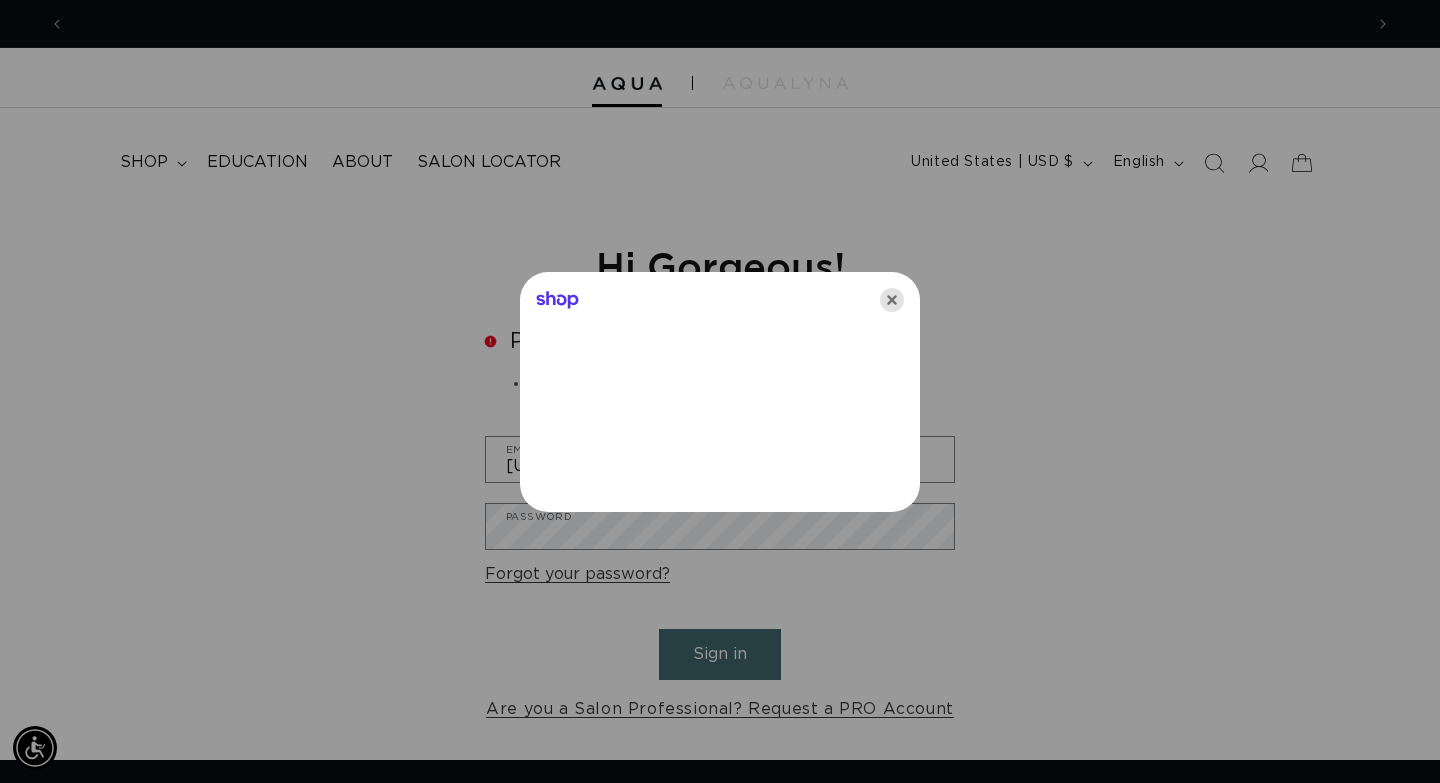 scroll, scrollTop: 0, scrollLeft: 1298, axis: horizontal 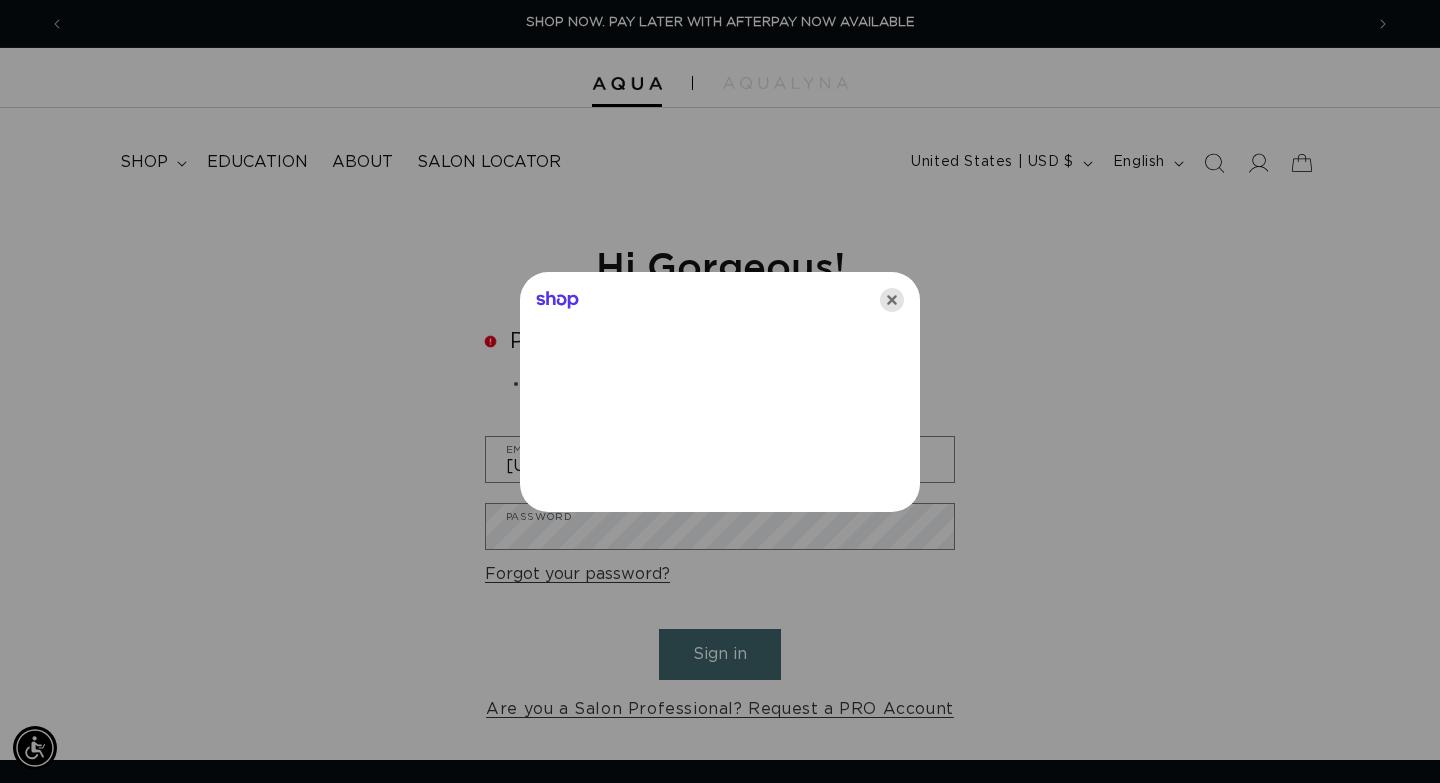 click 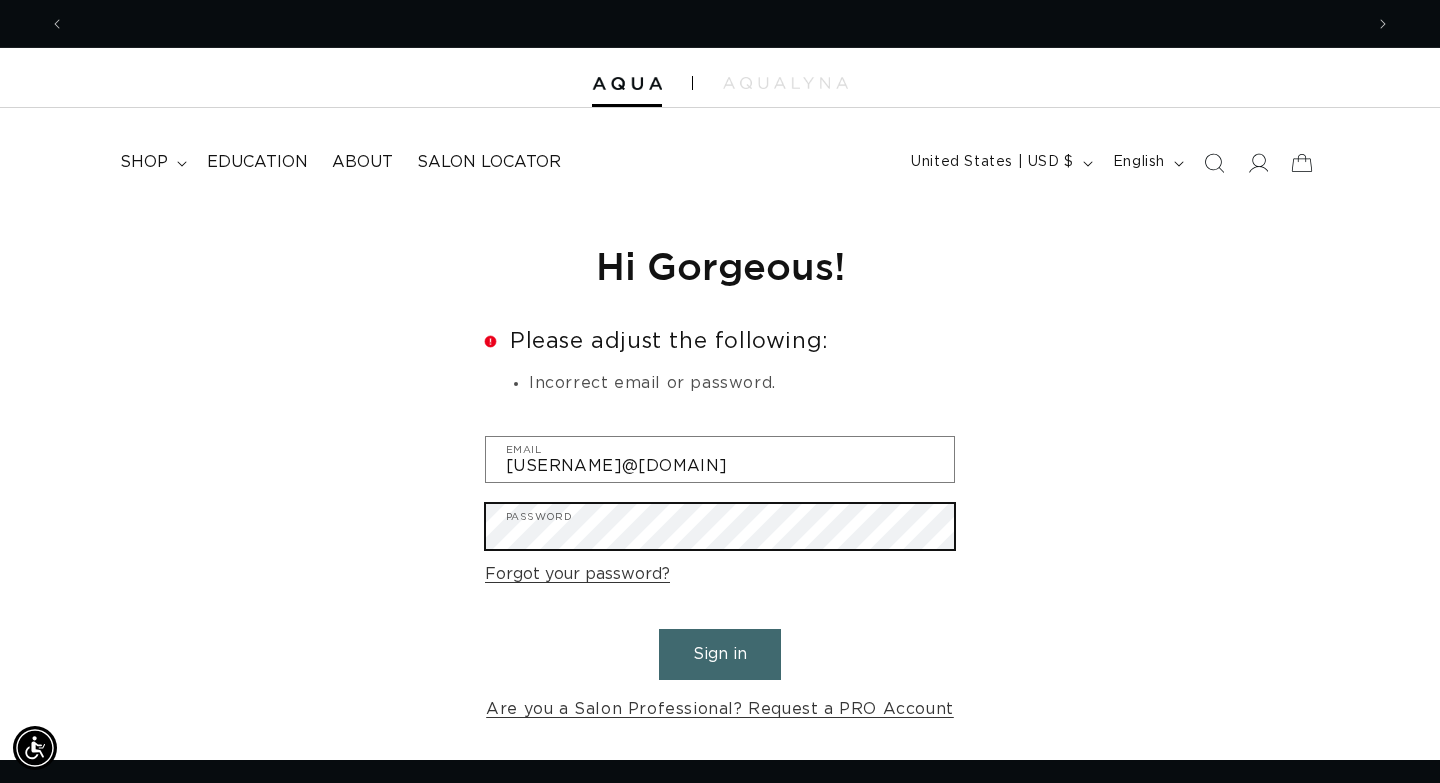 scroll, scrollTop: 0, scrollLeft: 2596, axis: horizontal 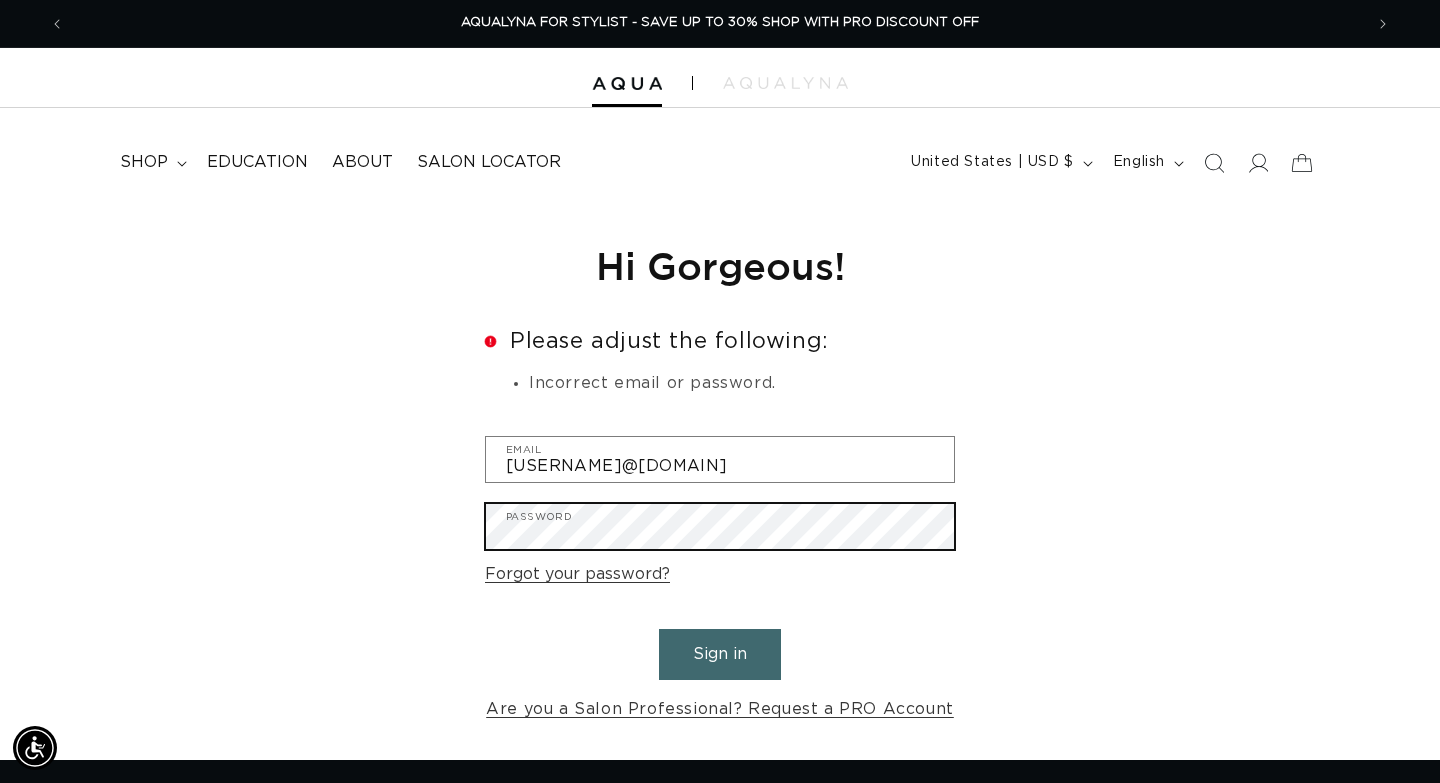 click on "Sign in" at bounding box center [720, 654] 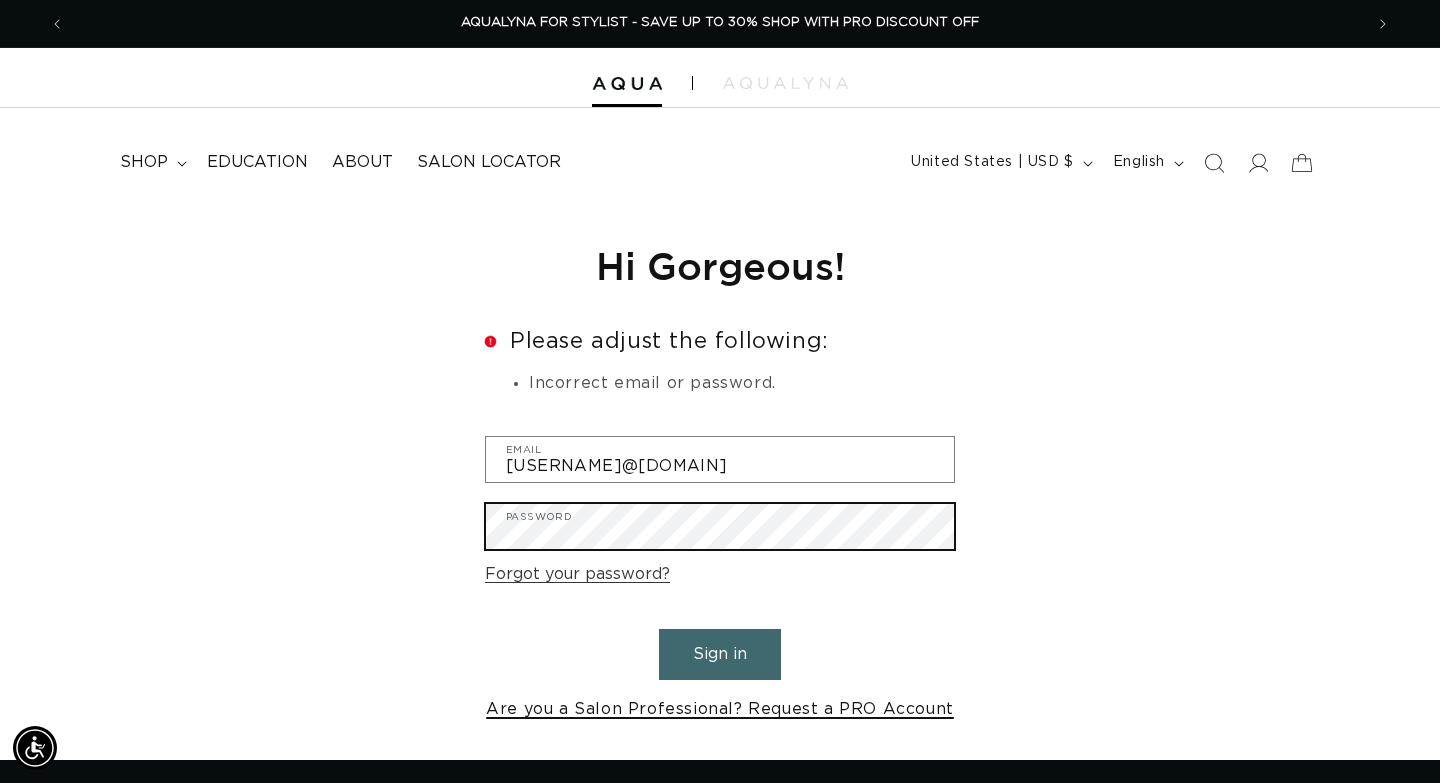scroll, scrollTop: 0, scrollLeft: 0, axis: both 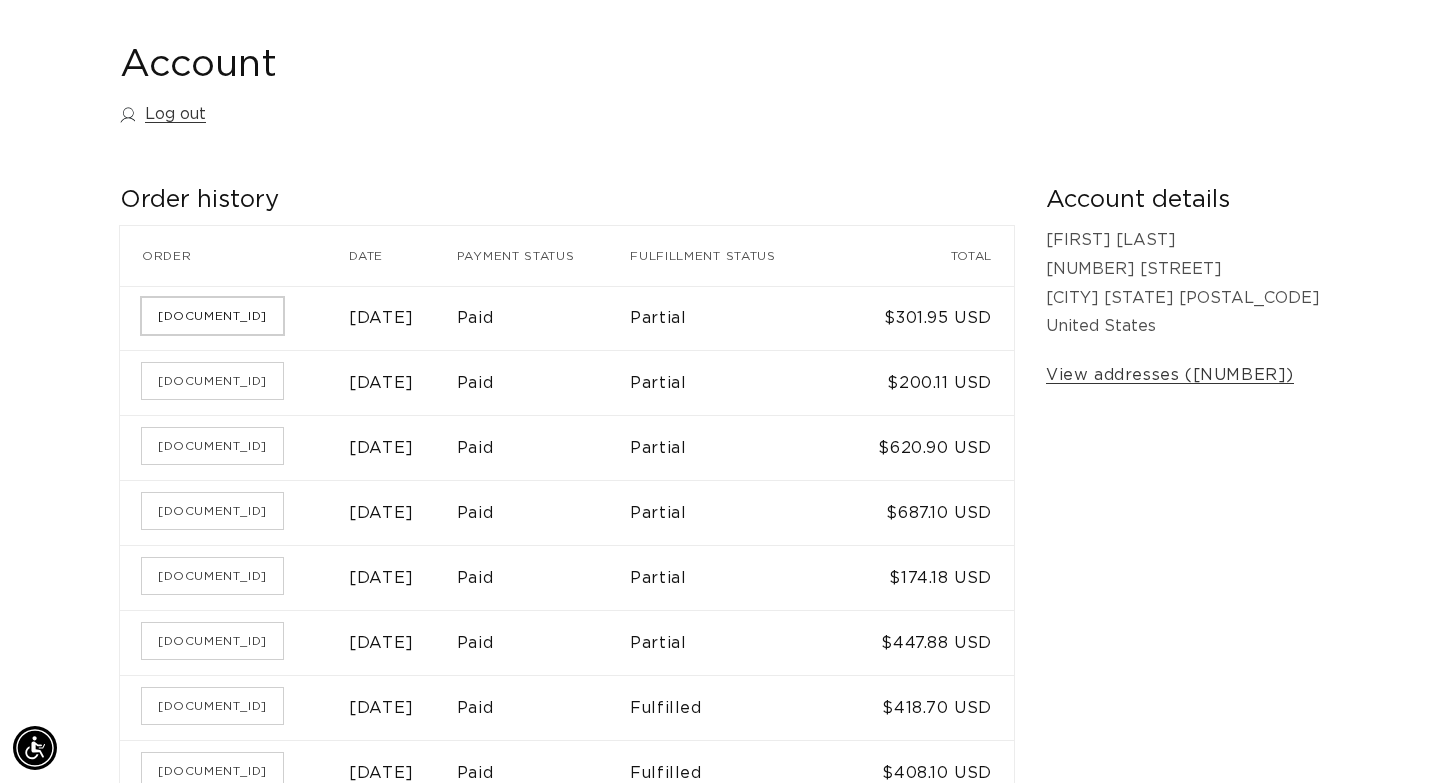 click on "SH-124571" at bounding box center [212, 316] 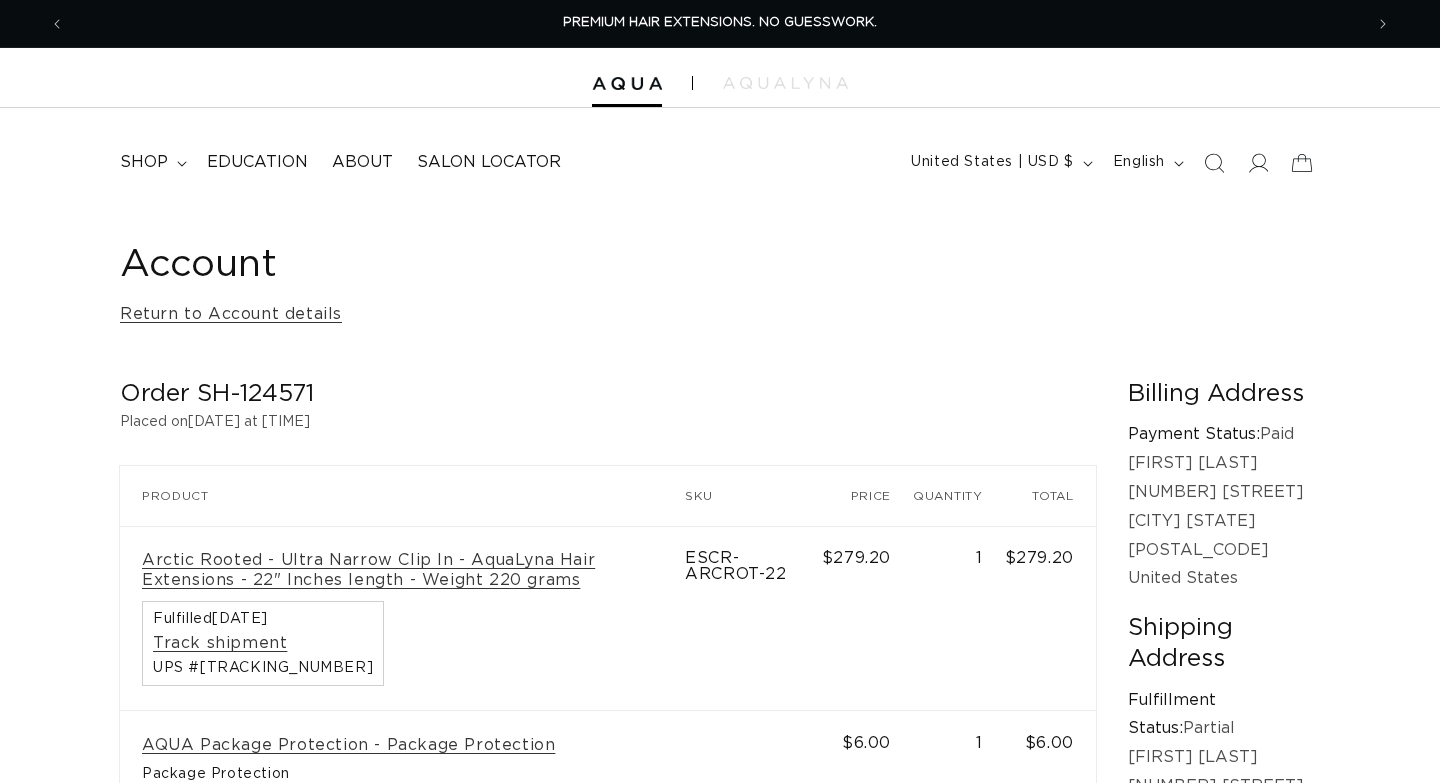 scroll, scrollTop: 0, scrollLeft: 0, axis: both 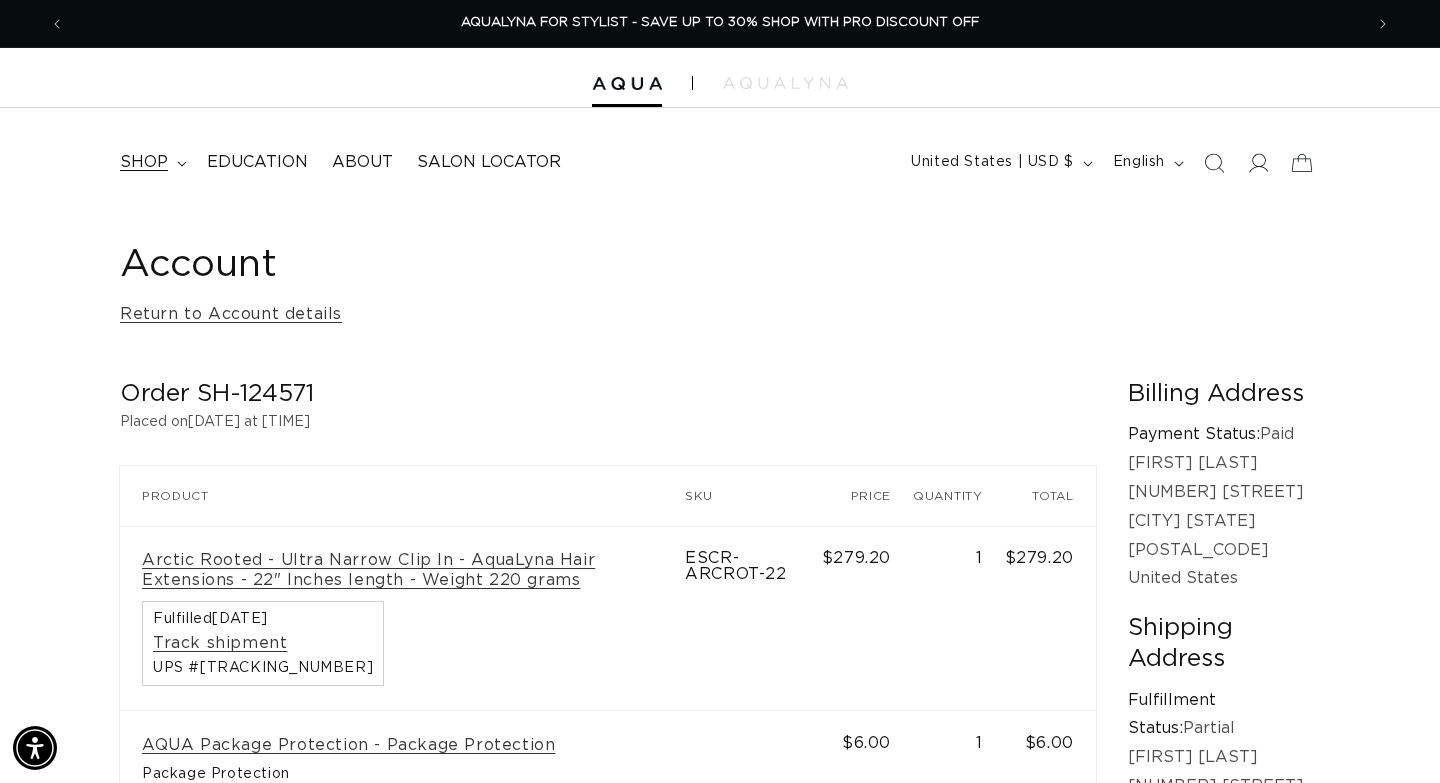 click on "shop" at bounding box center (151, 162) 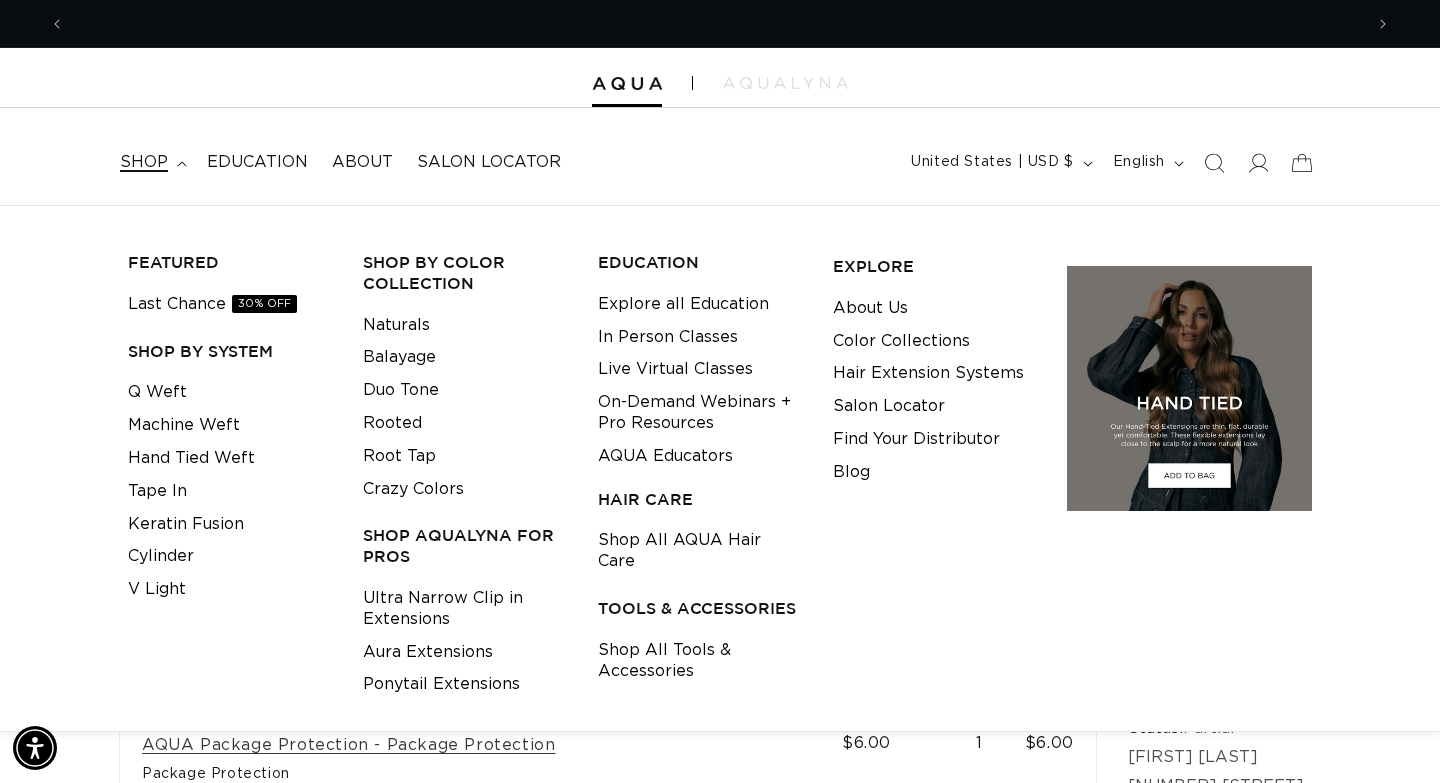 scroll, scrollTop: 0, scrollLeft: 0, axis: both 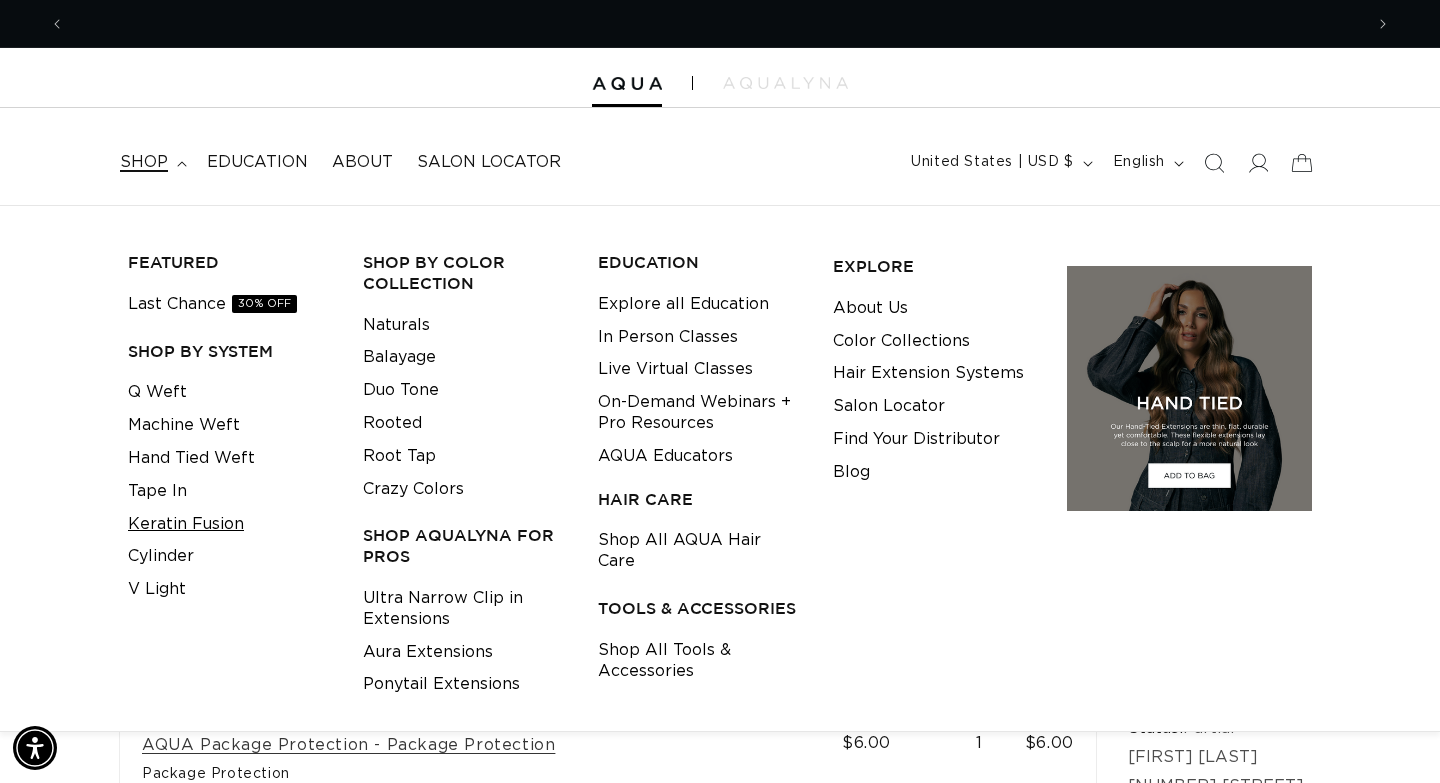 click on "Keratin Fusion" at bounding box center (186, 524) 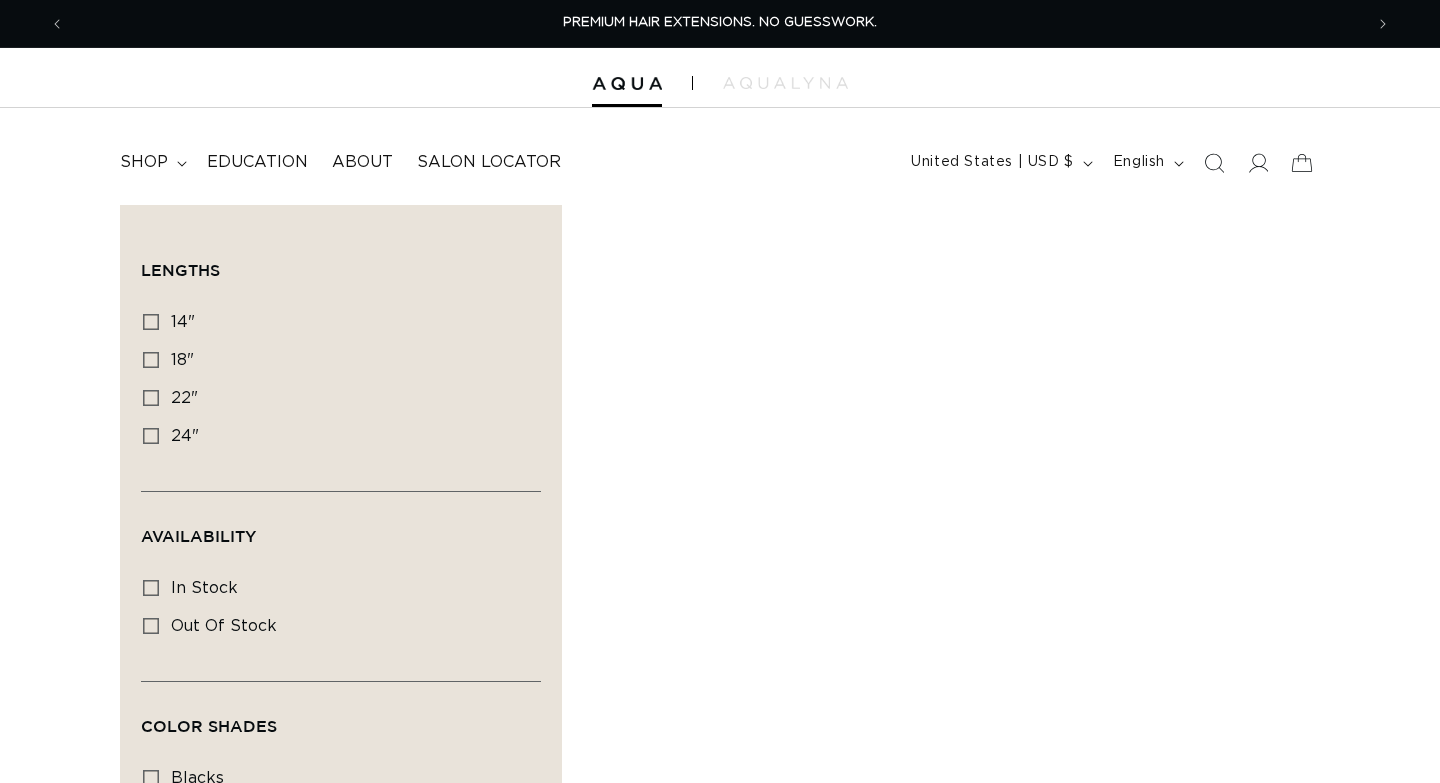 scroll, scrollTop: 0, scrollLeft: 0, axis: both 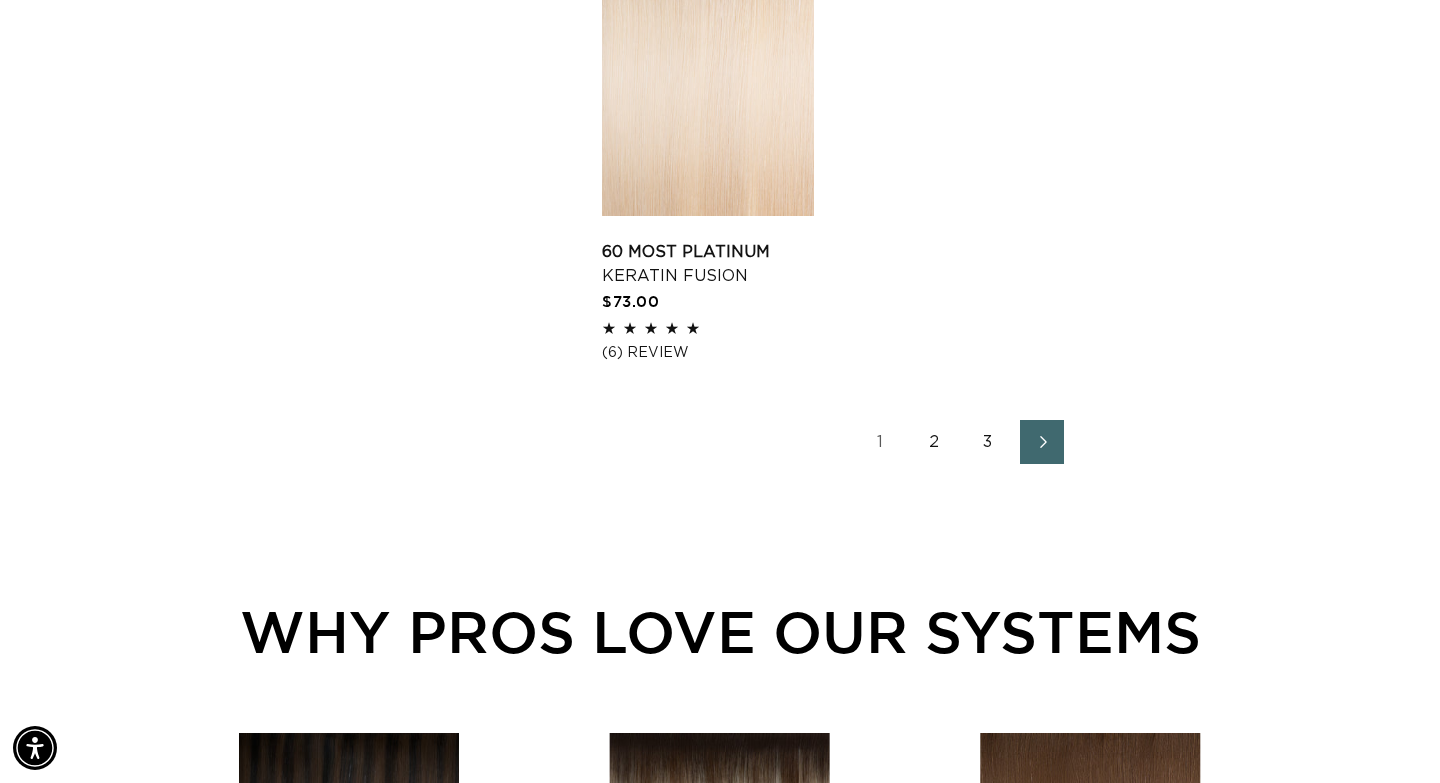 click on "2" at bounding box center (934, 442) 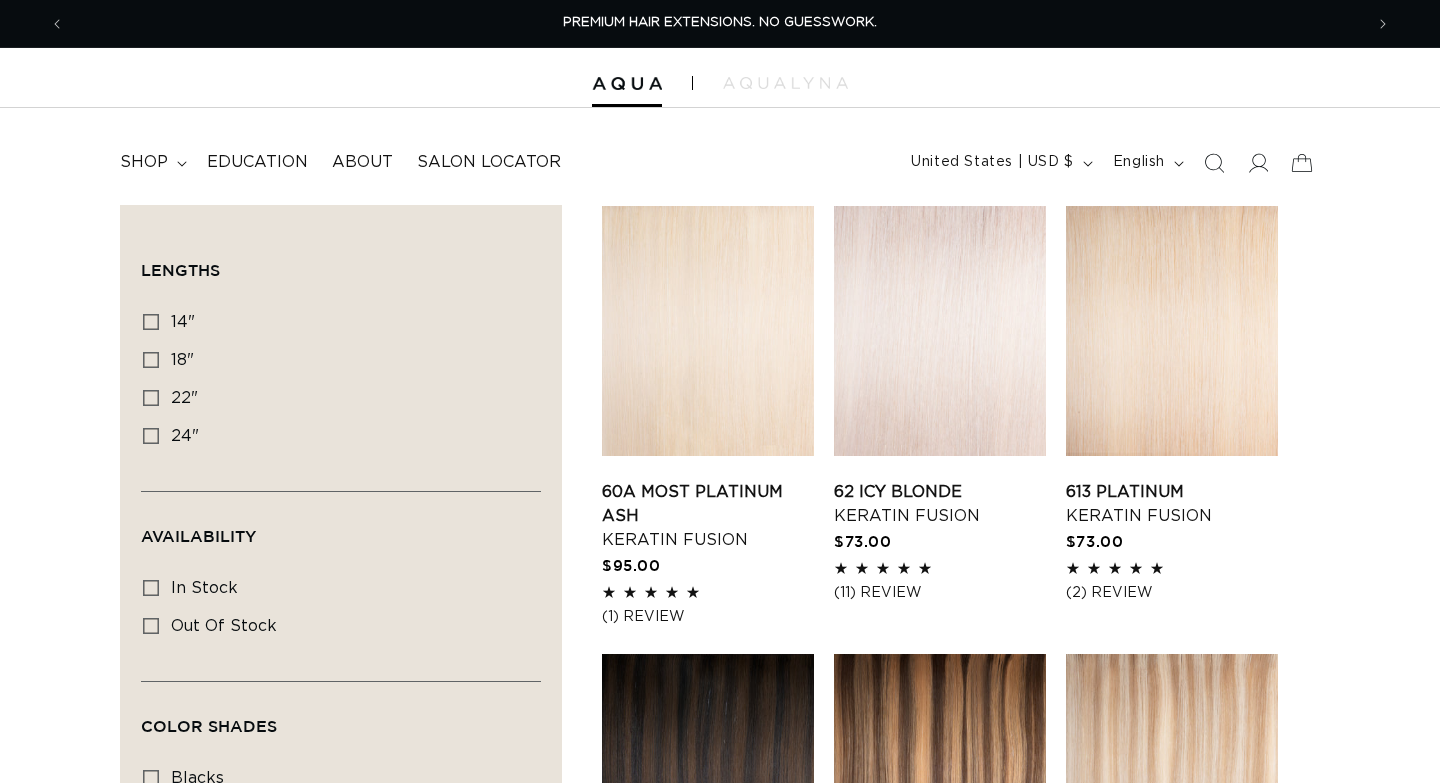 scroll, scrollTop: 0, scrollLeft: 0, axis: both 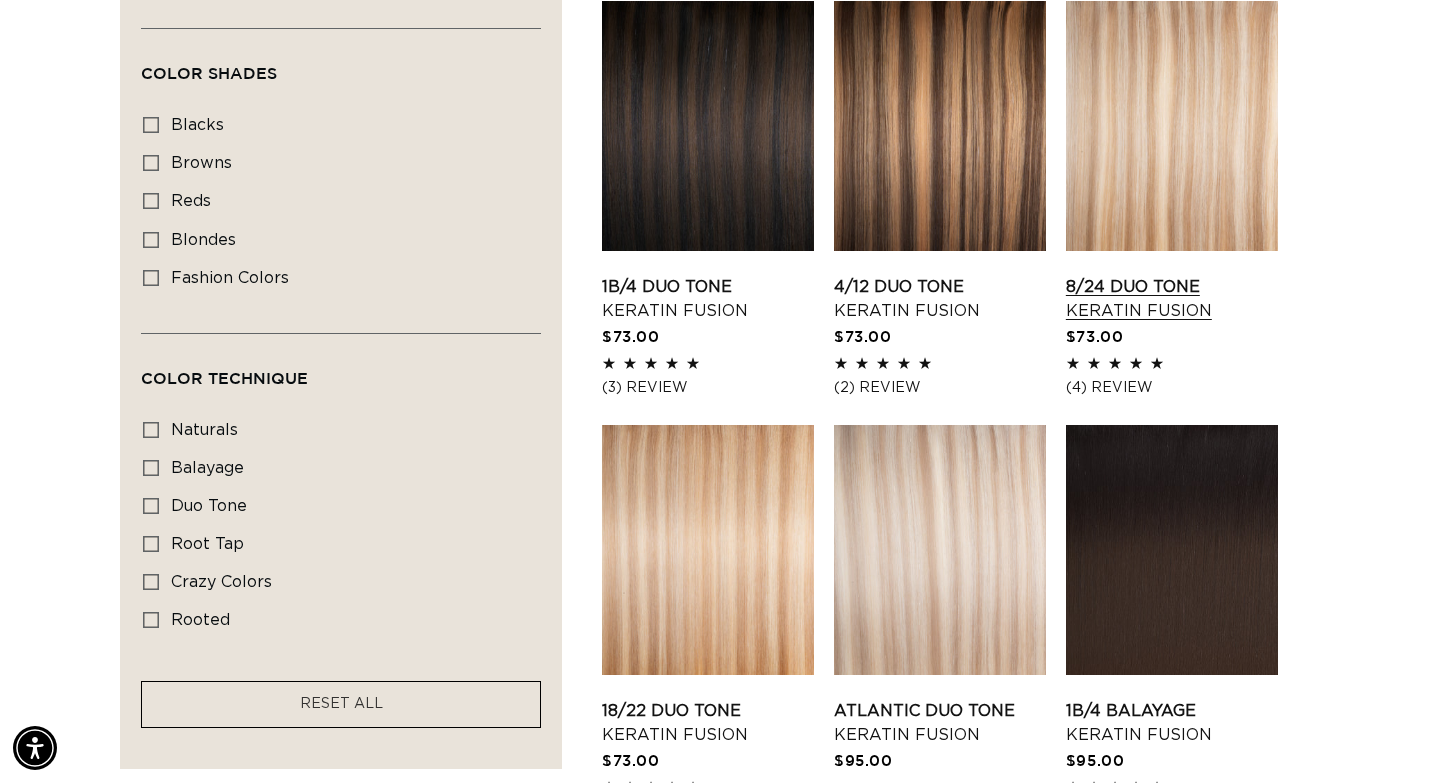 click on "8/24 Duo Tone
Keratin Fusion" at bounding box center [1172, 299] 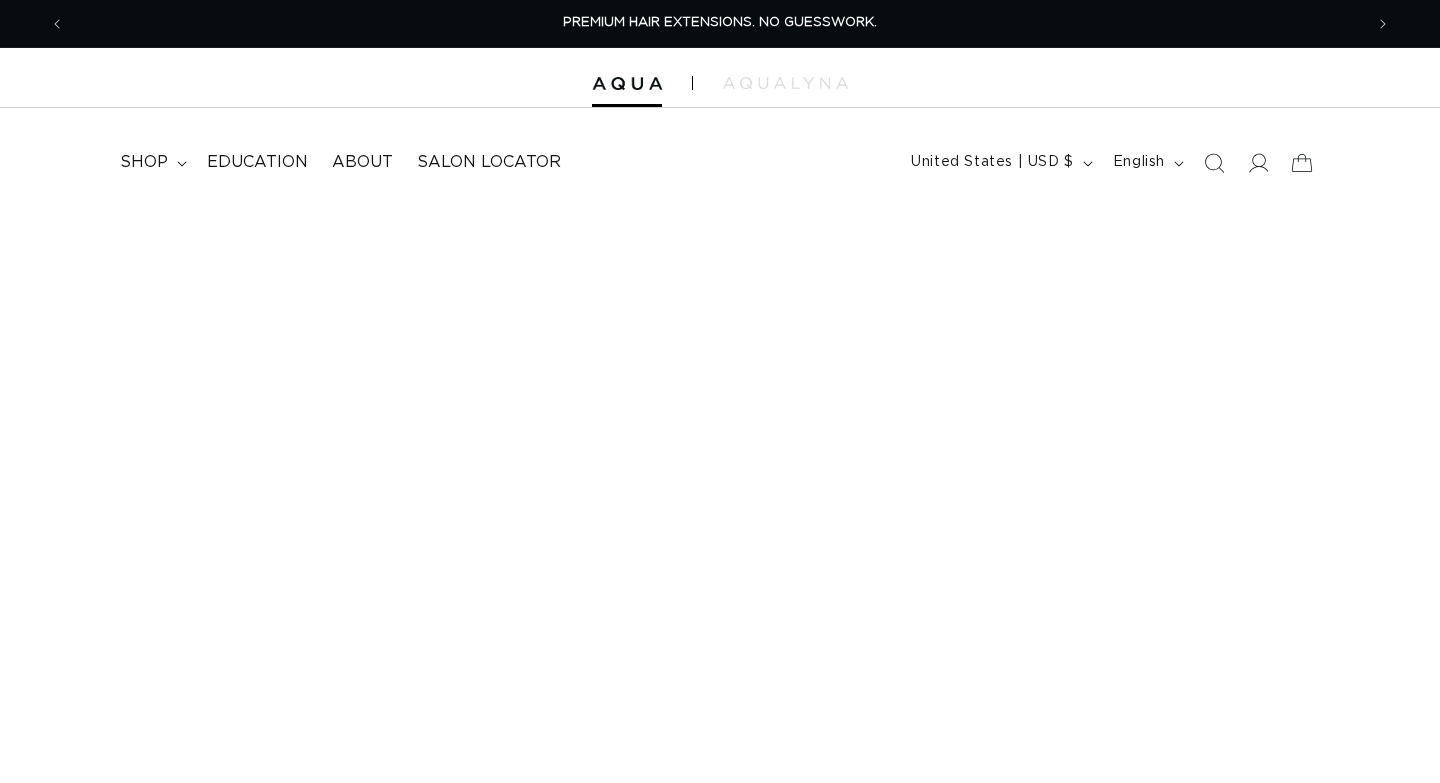 scroll, scrollTop: 0, scrollLeft: 0, axis: both 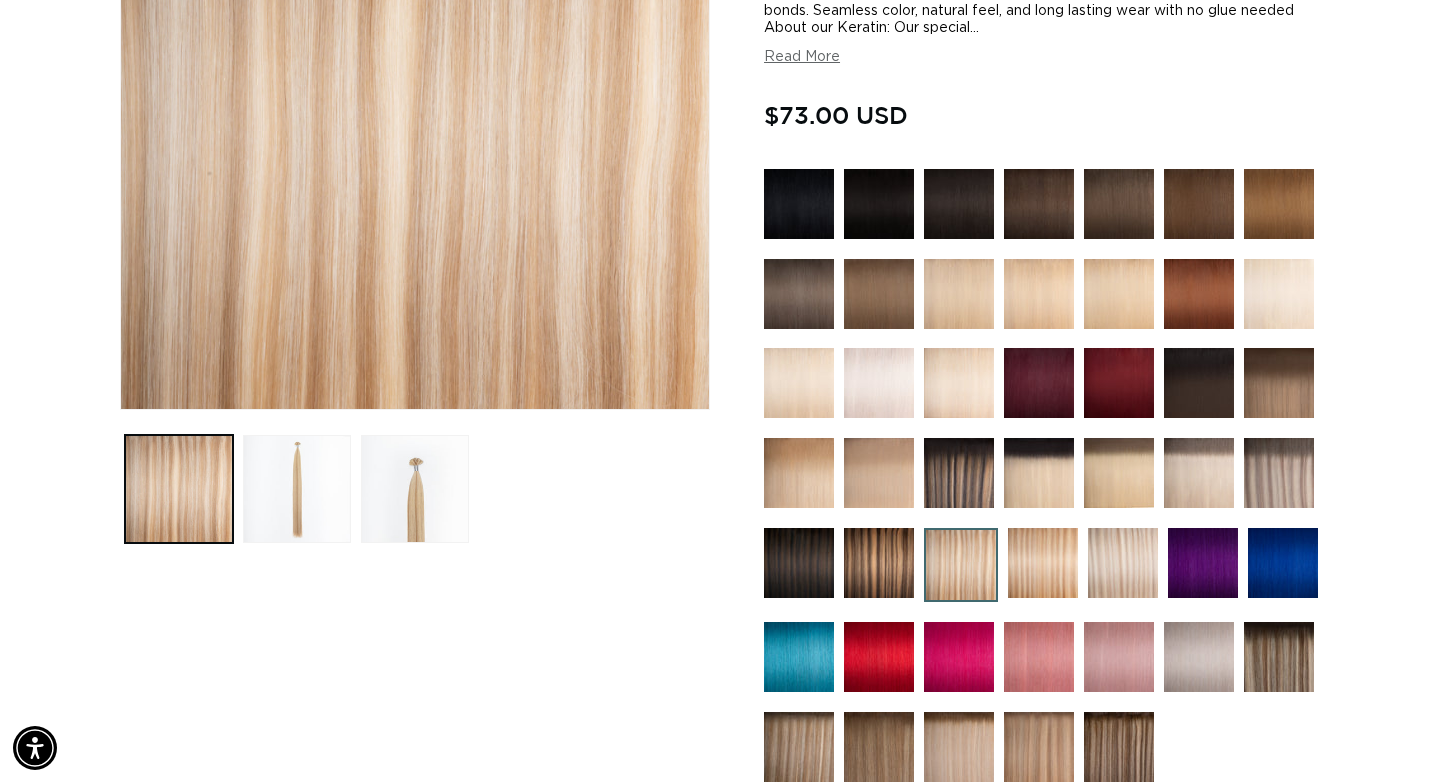 click at bounding box center [799, 204] 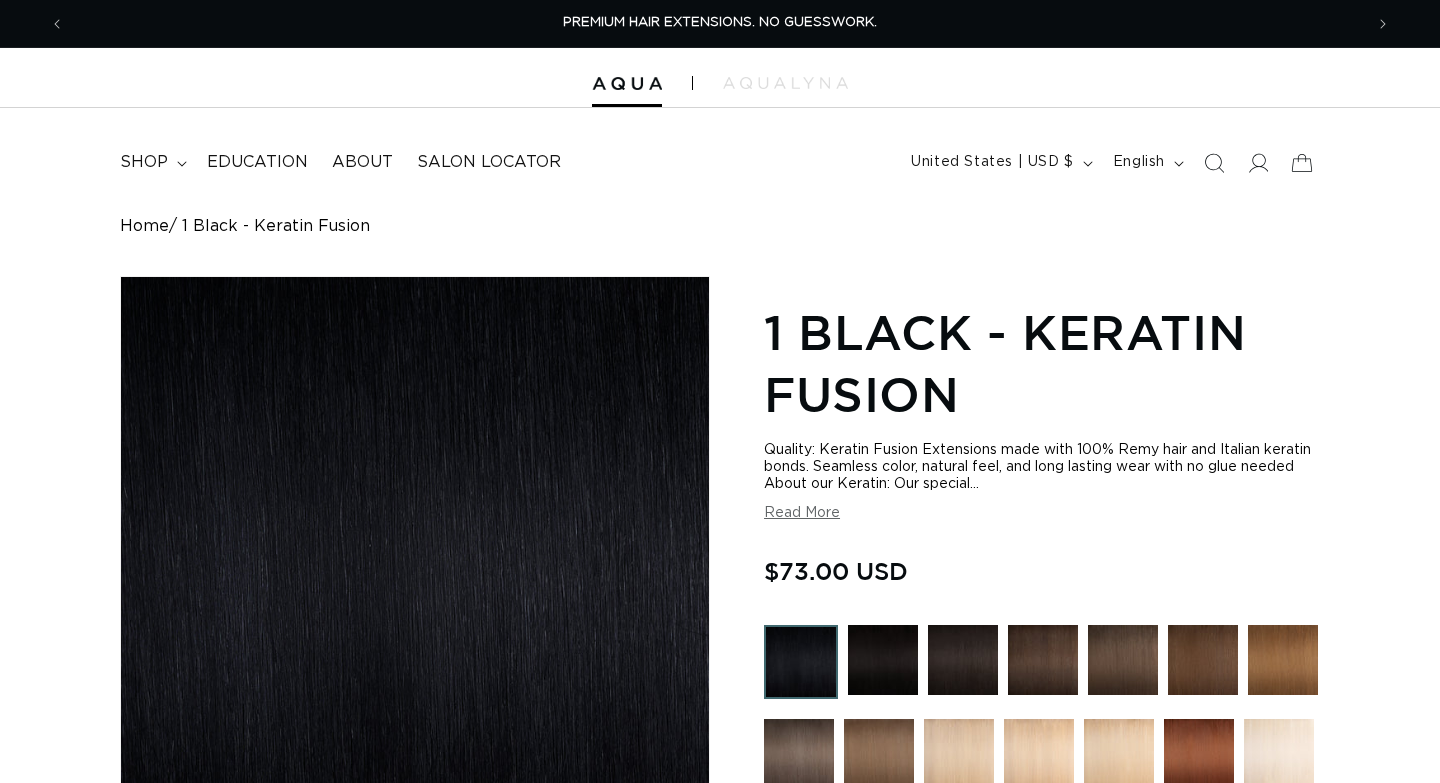 scroll, scrollTop: 188, scrollLeft: 0, axis: vertical 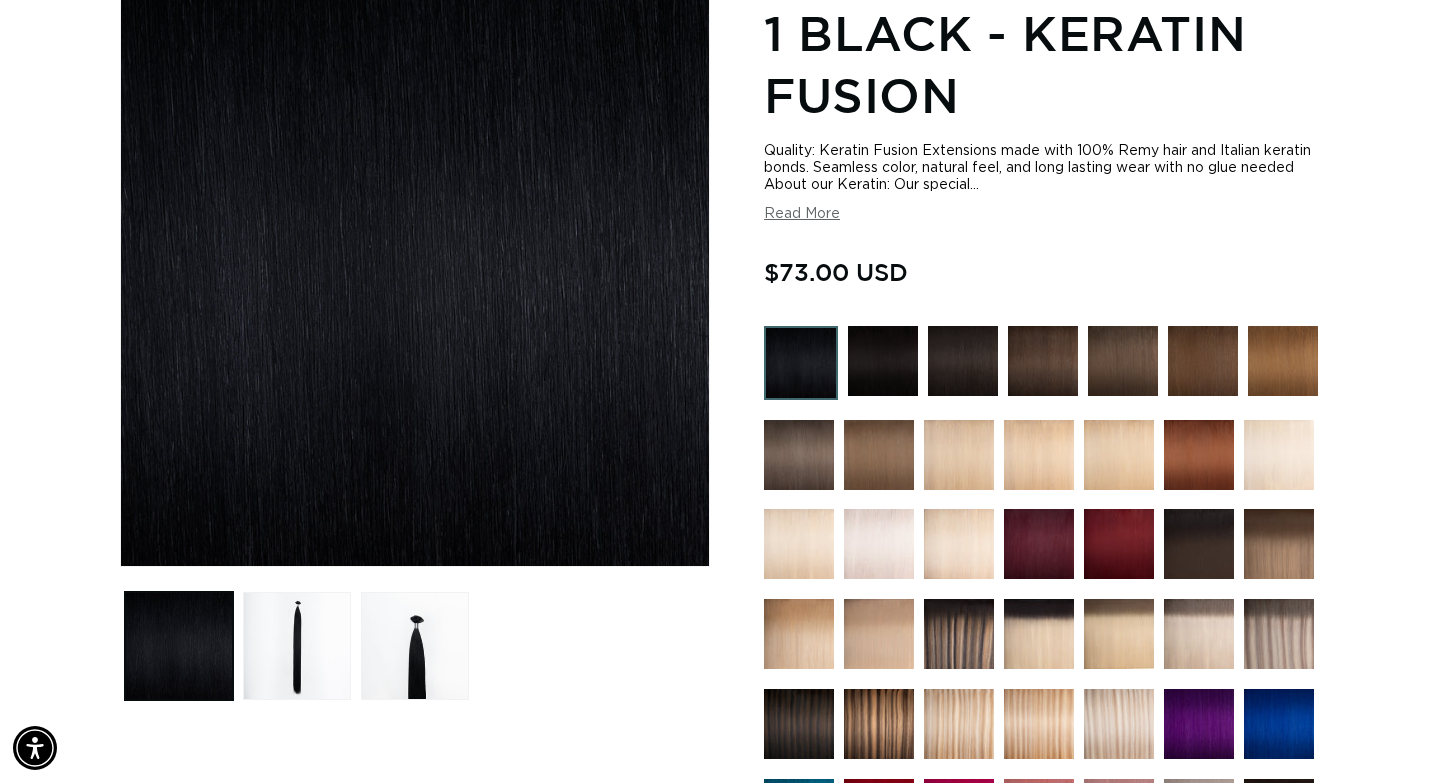 click at bounding box center [799, 455] 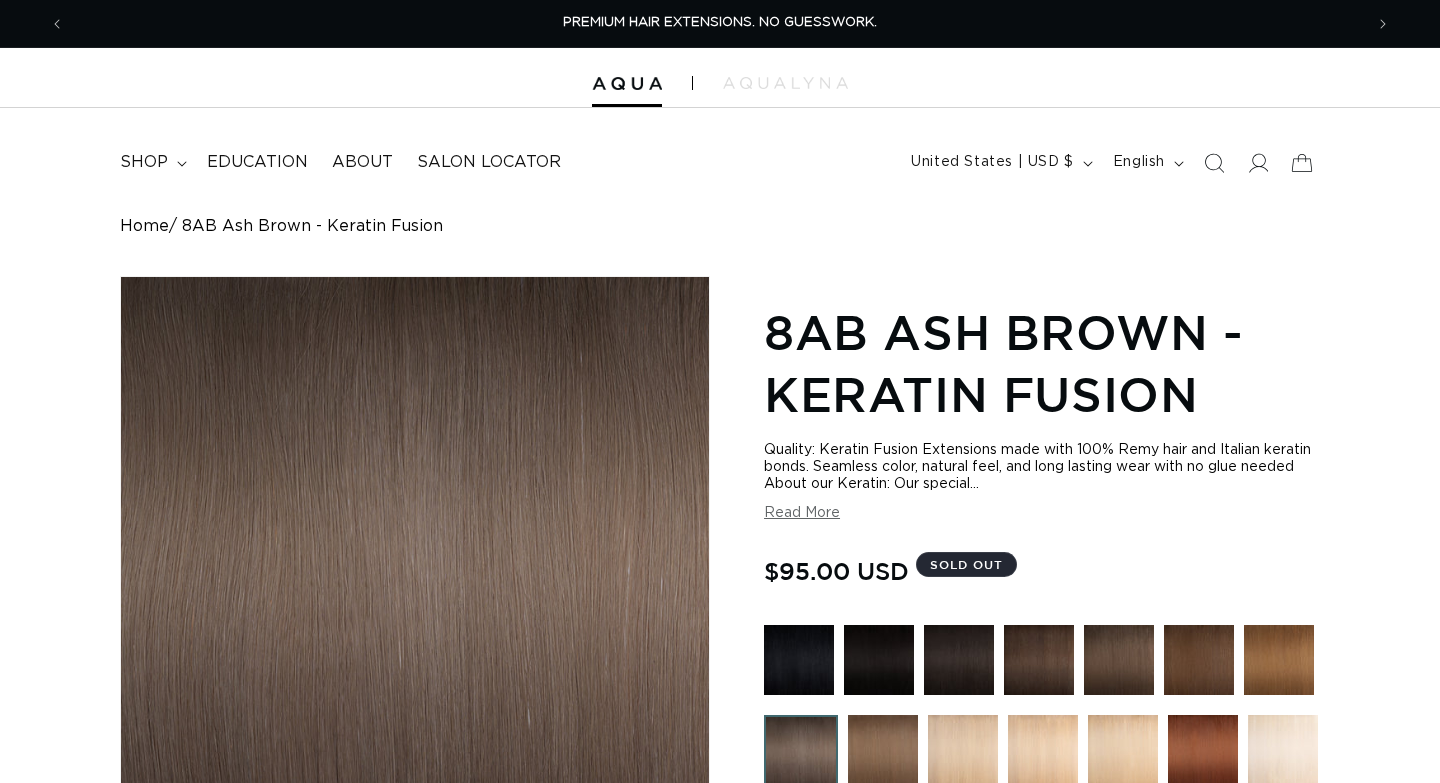 scroll, scrollTop: 209, scrollLeft: 0, axis: vertical 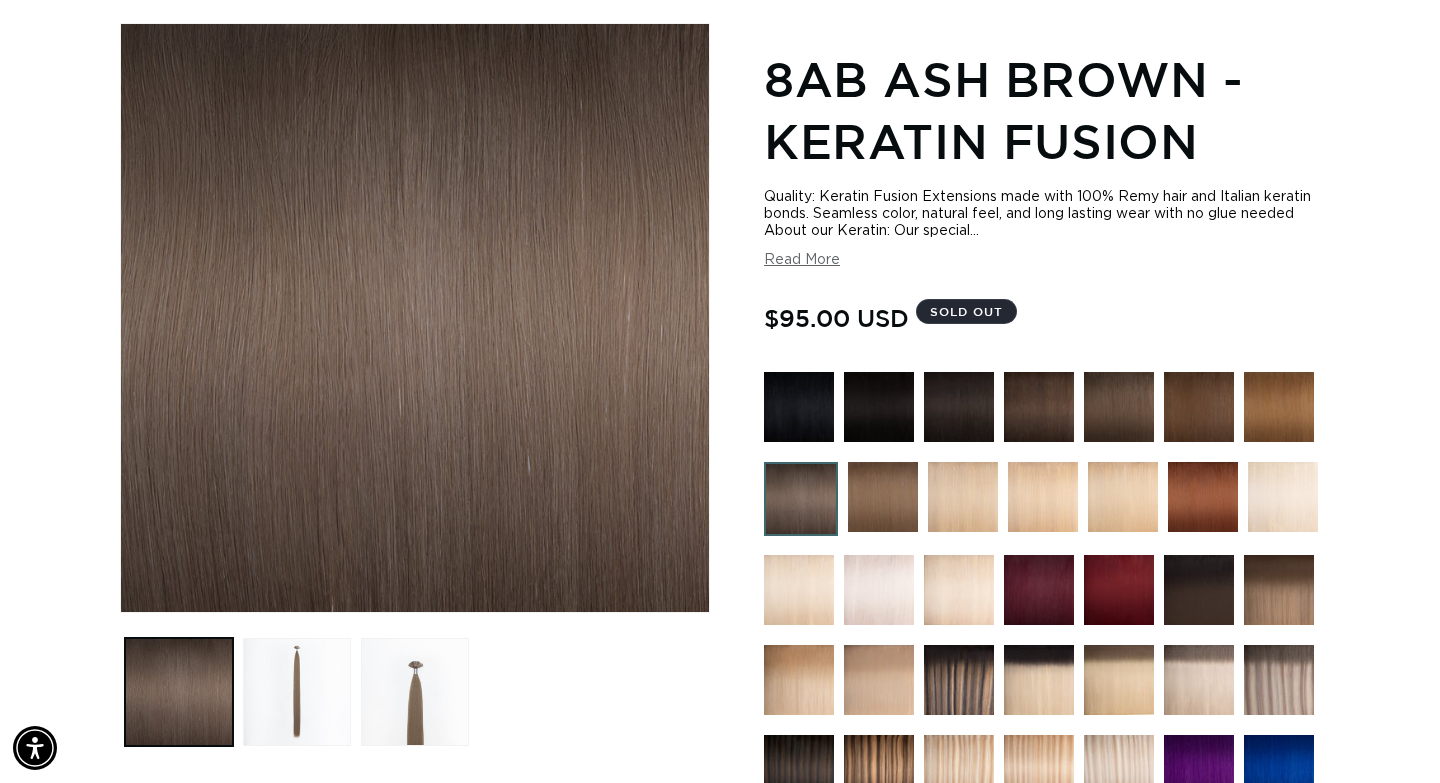 click at bounding box center (1199, 407) 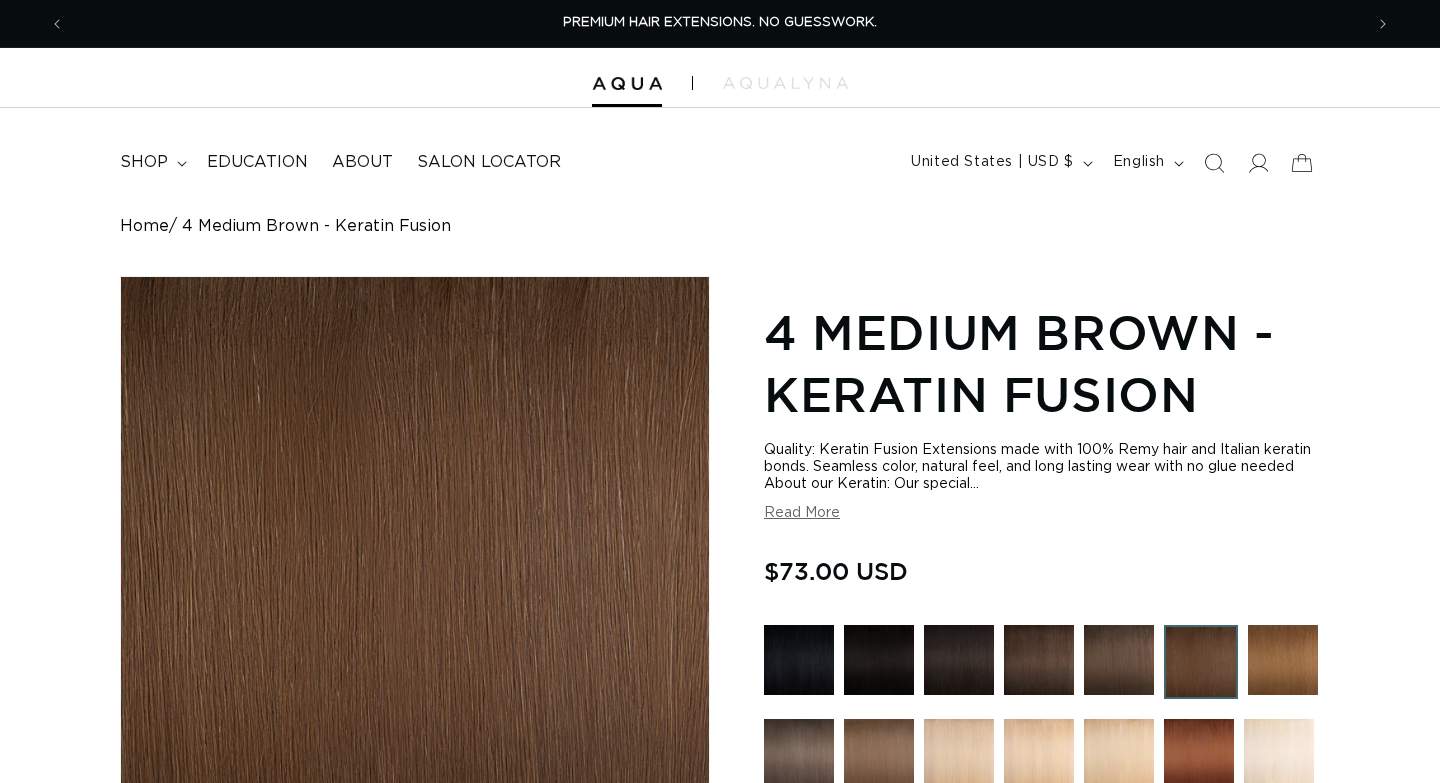 scroll, scrollTop: 0, scrollLeft: 0, axis: both 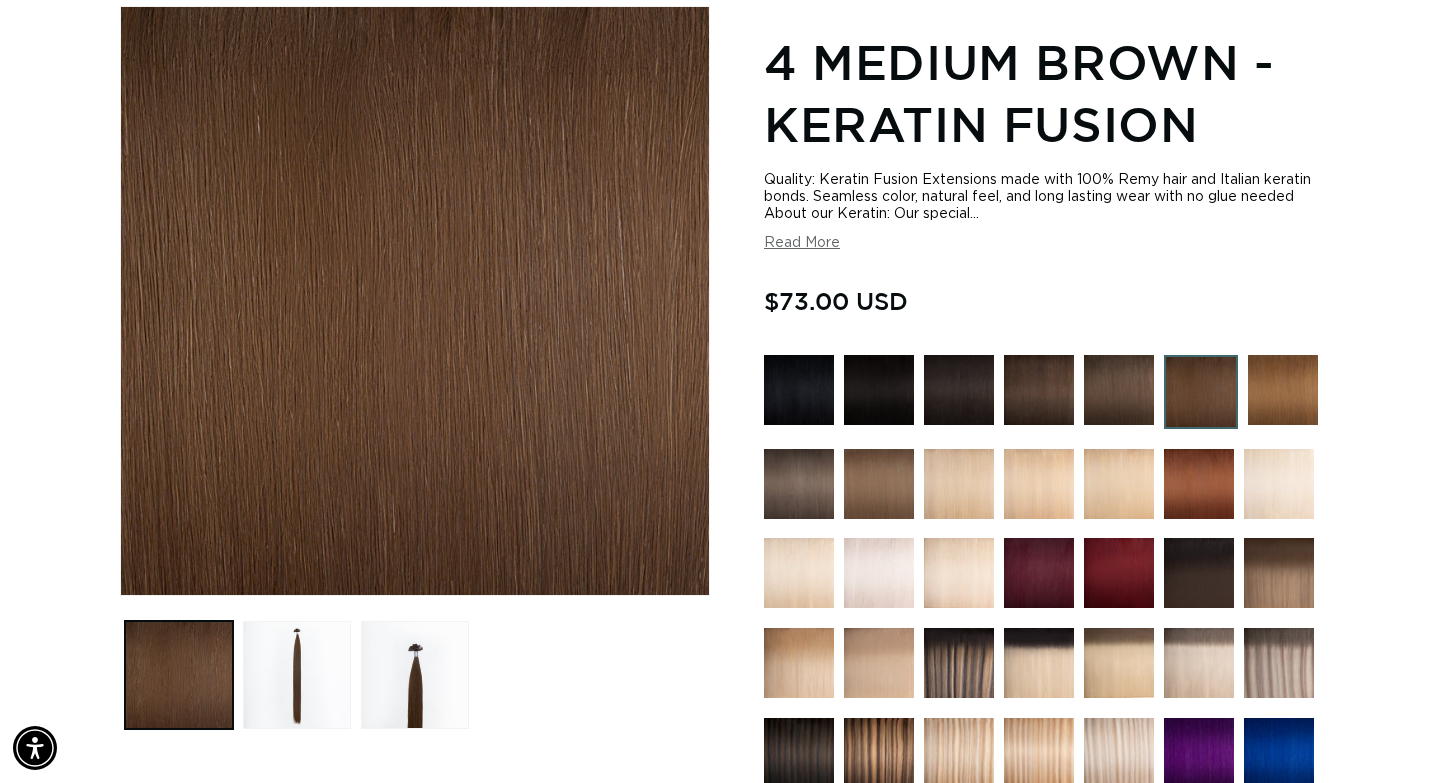 click at bounding box center [1119, 390] 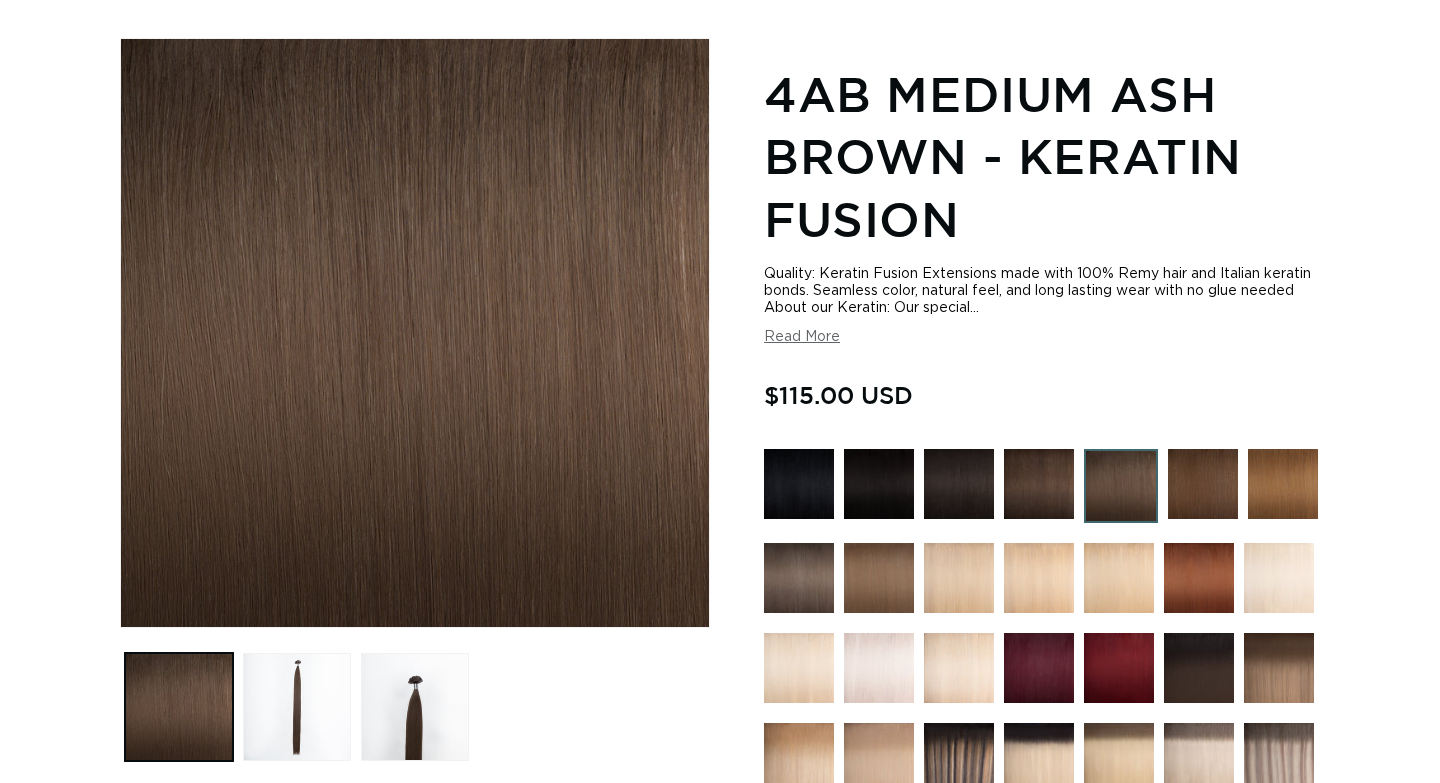 scroll, scrollTop: 0, scrollLeft: 0, axis: both 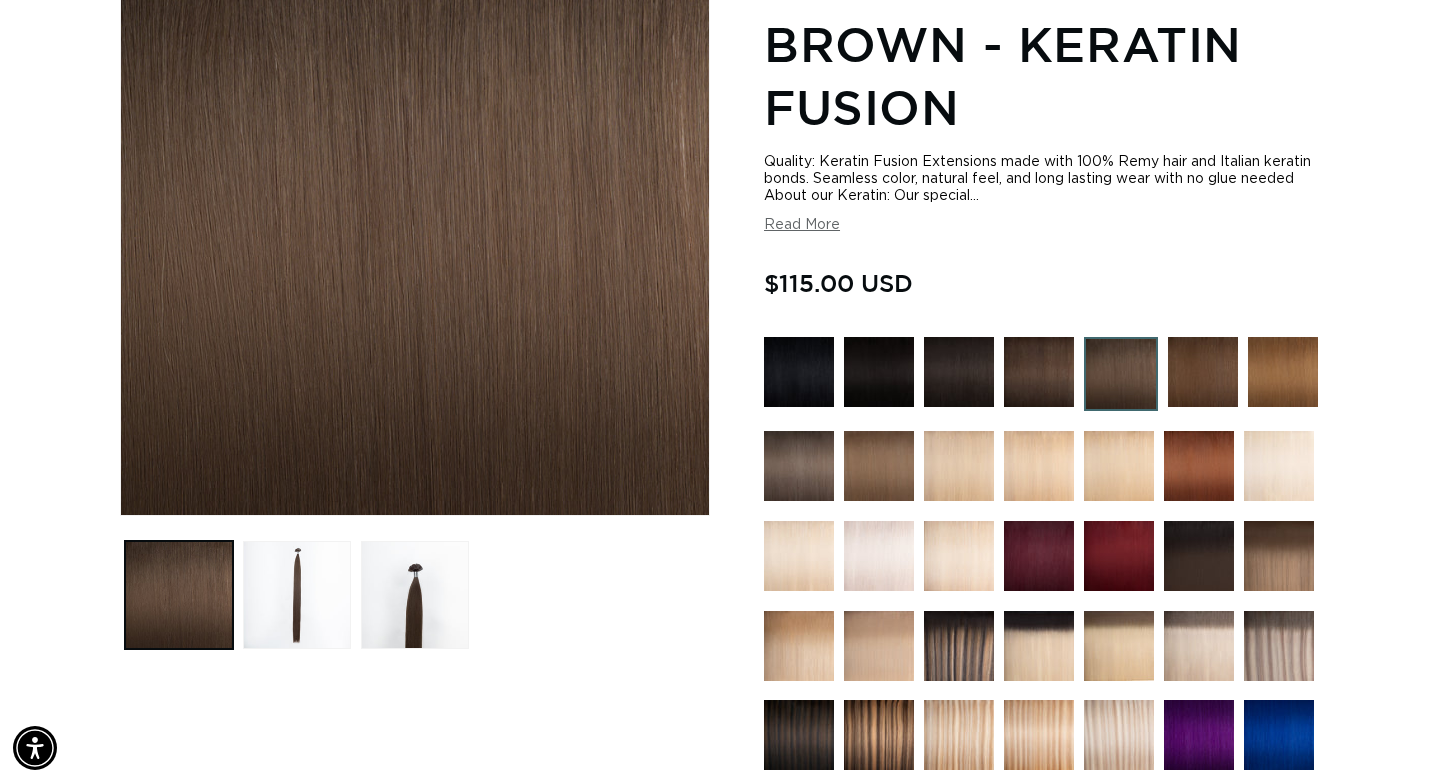 click at bounding box center (1203, 372) 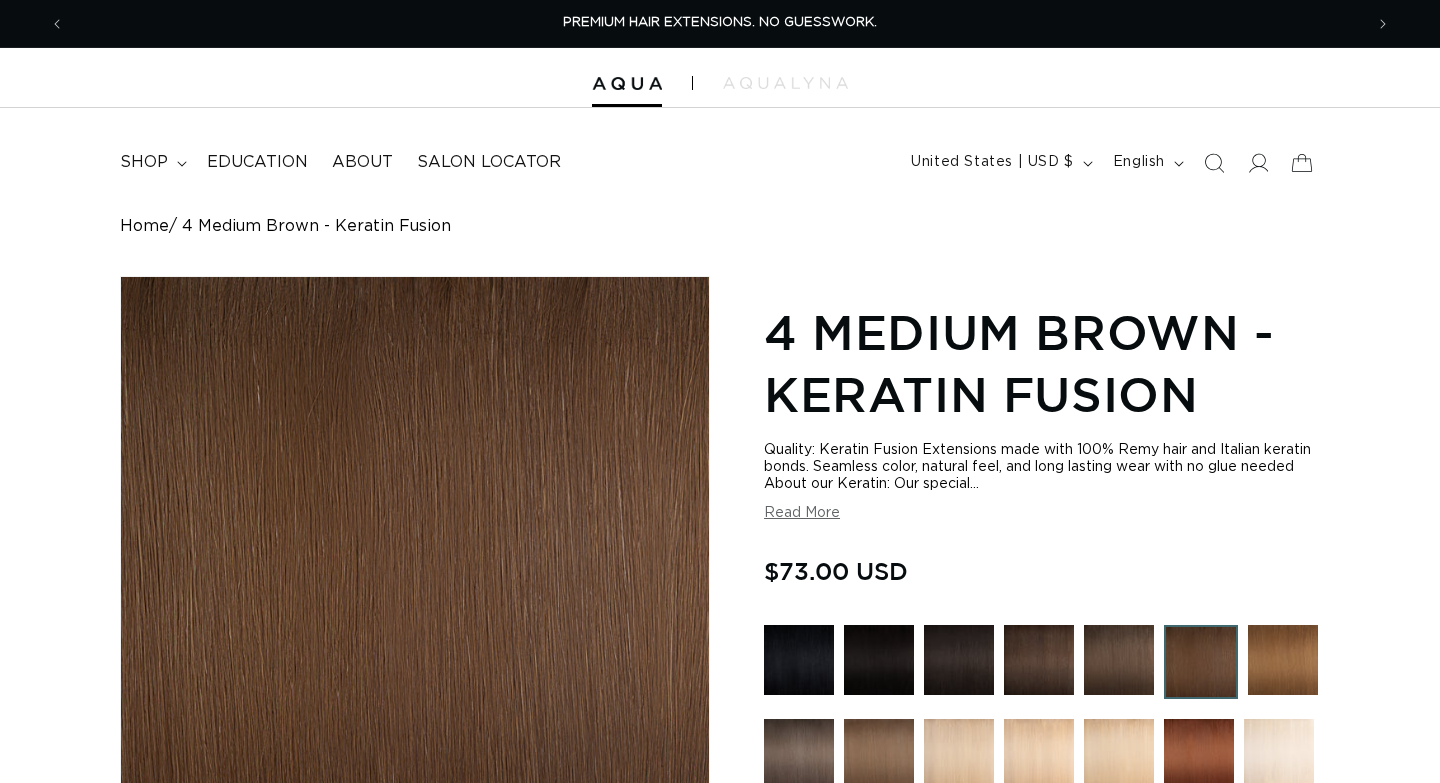 scroll, scrollTop: 0, scrollLeft: 0, axis: both 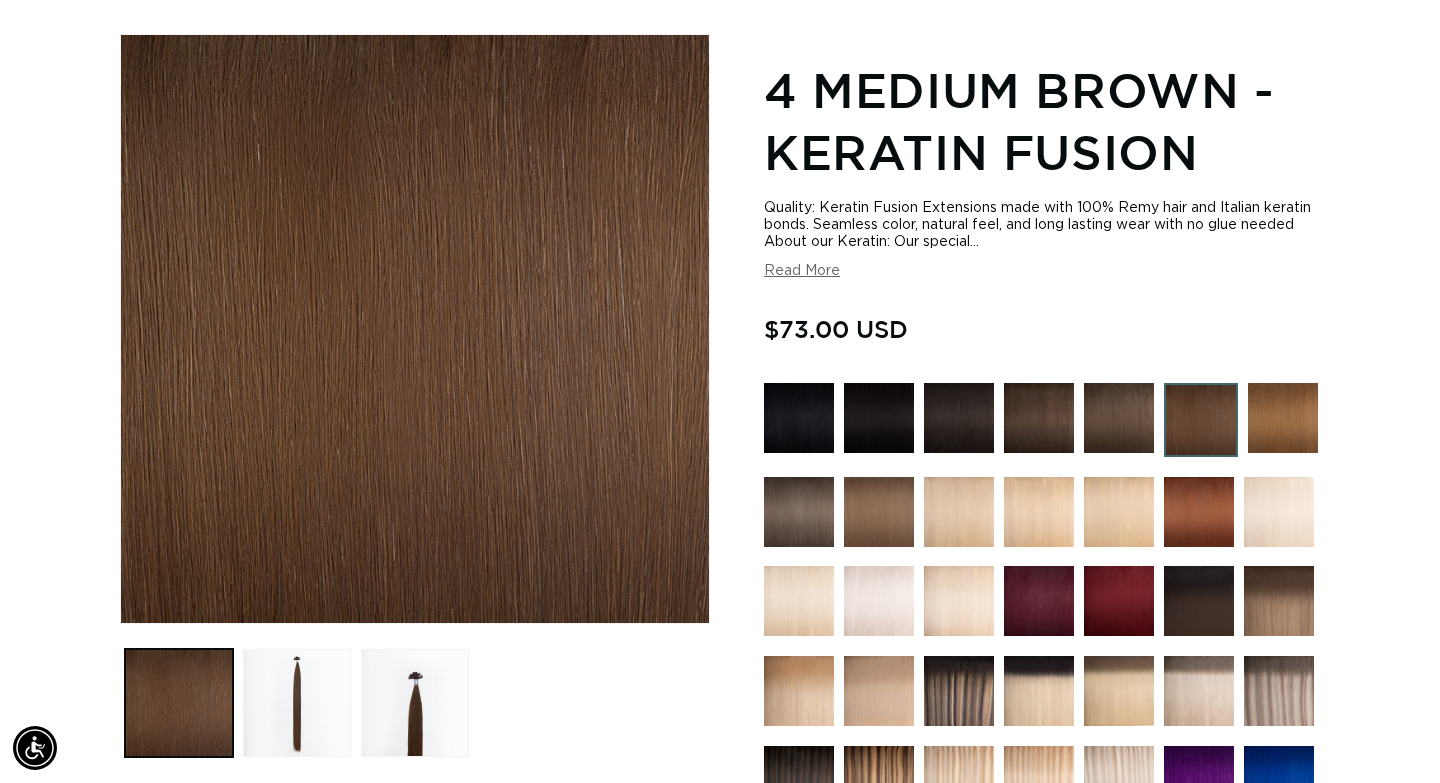 click at bounding box center (1283, 418) 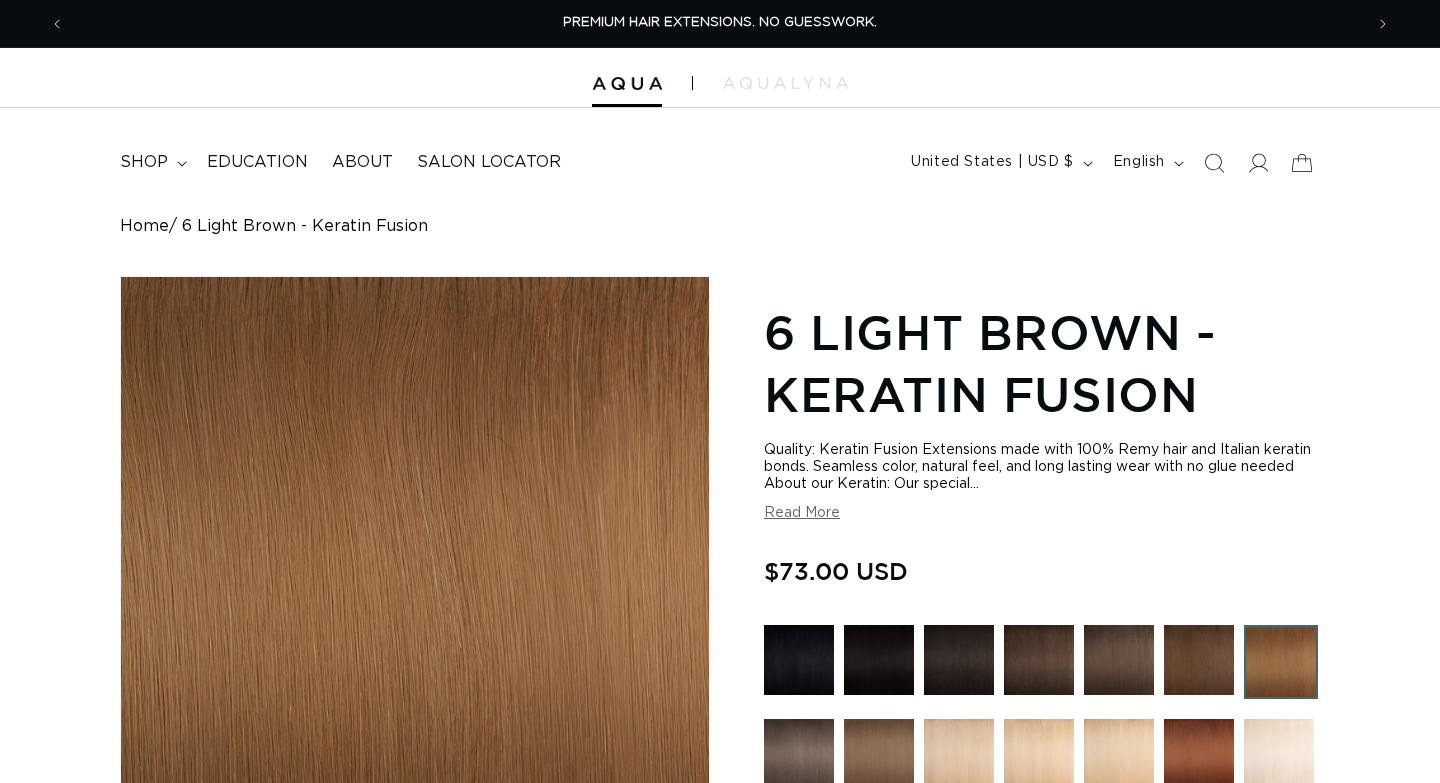 scroll, scrollTop: 243, scrollLeft: 0, axis: vertical 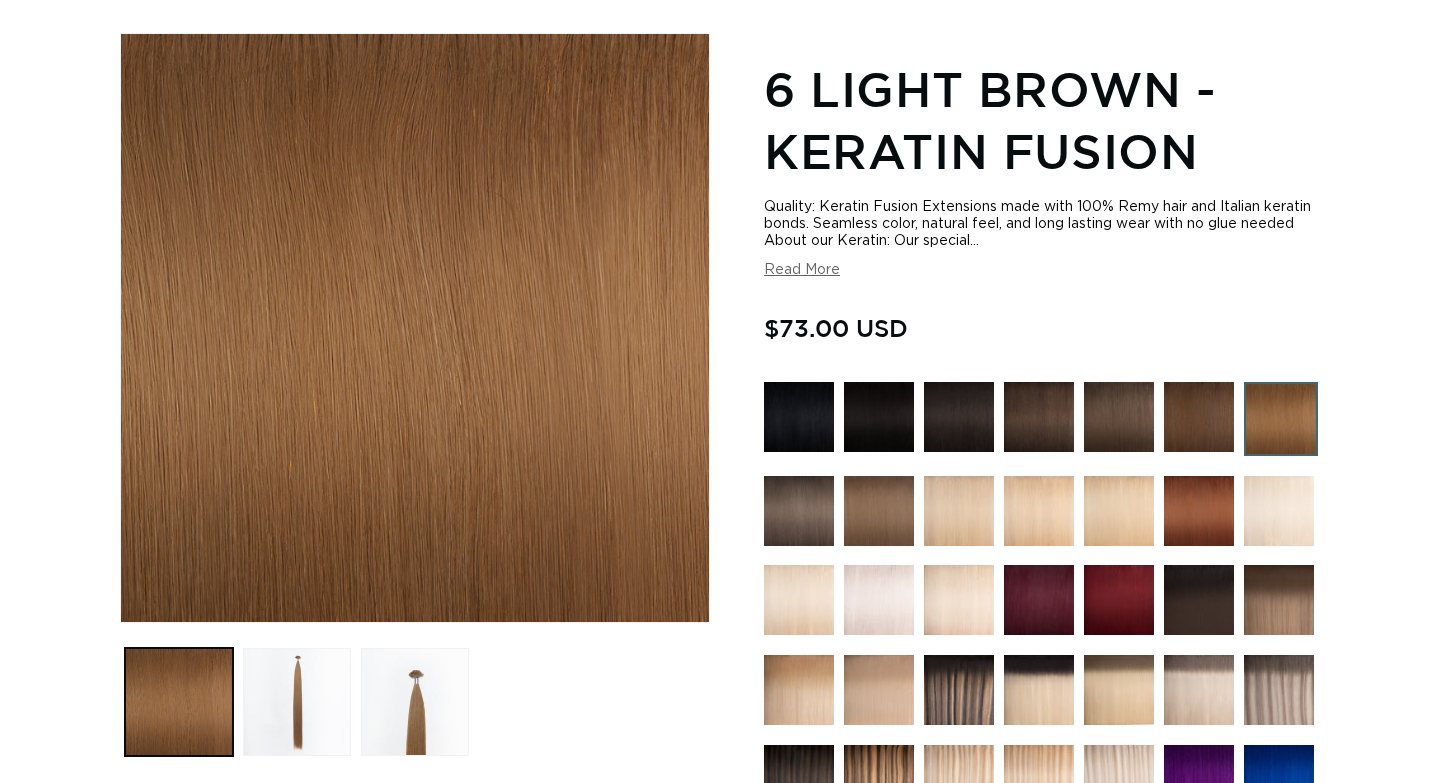 click at bounding box center [1199, 417] 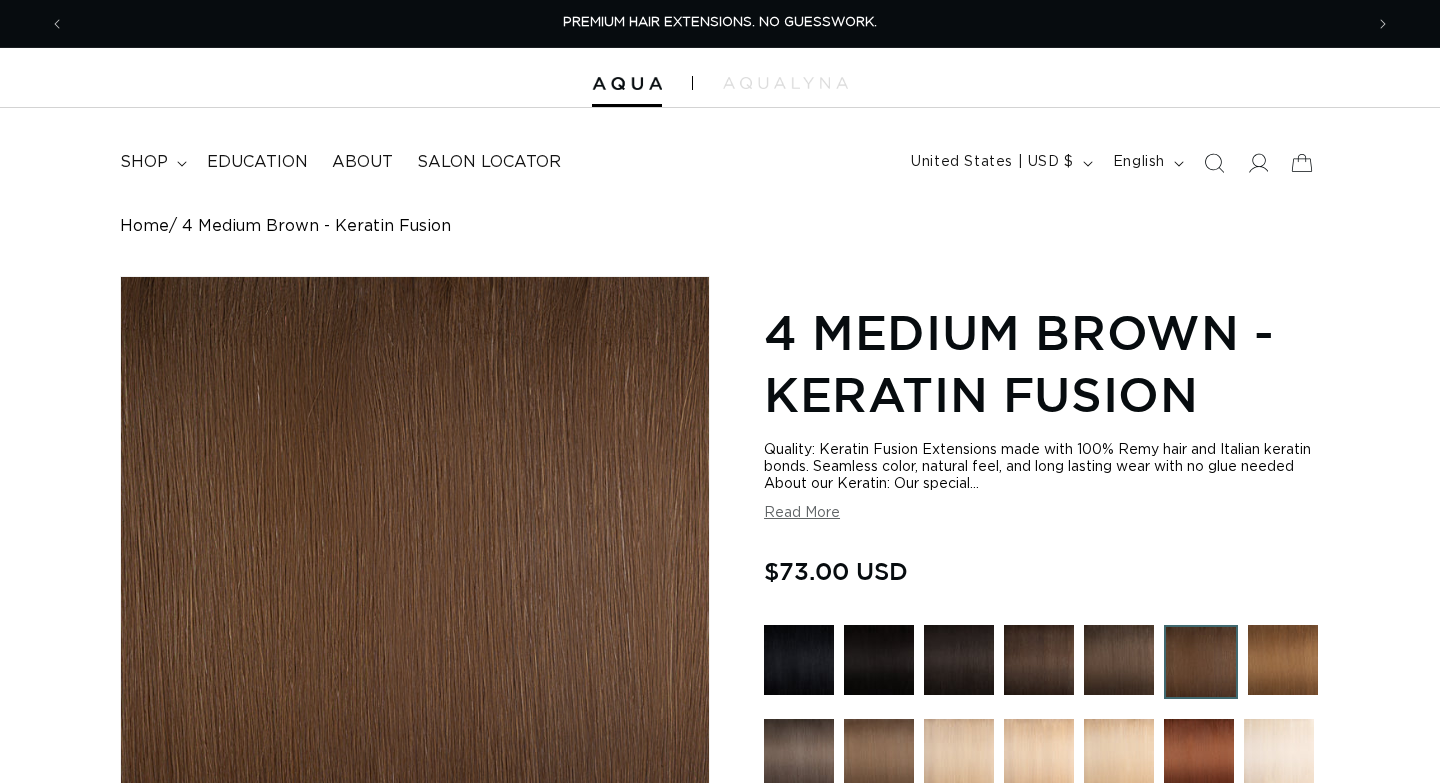 scroll, scrollTop: 0, scrollLeft: 0, axis: both 